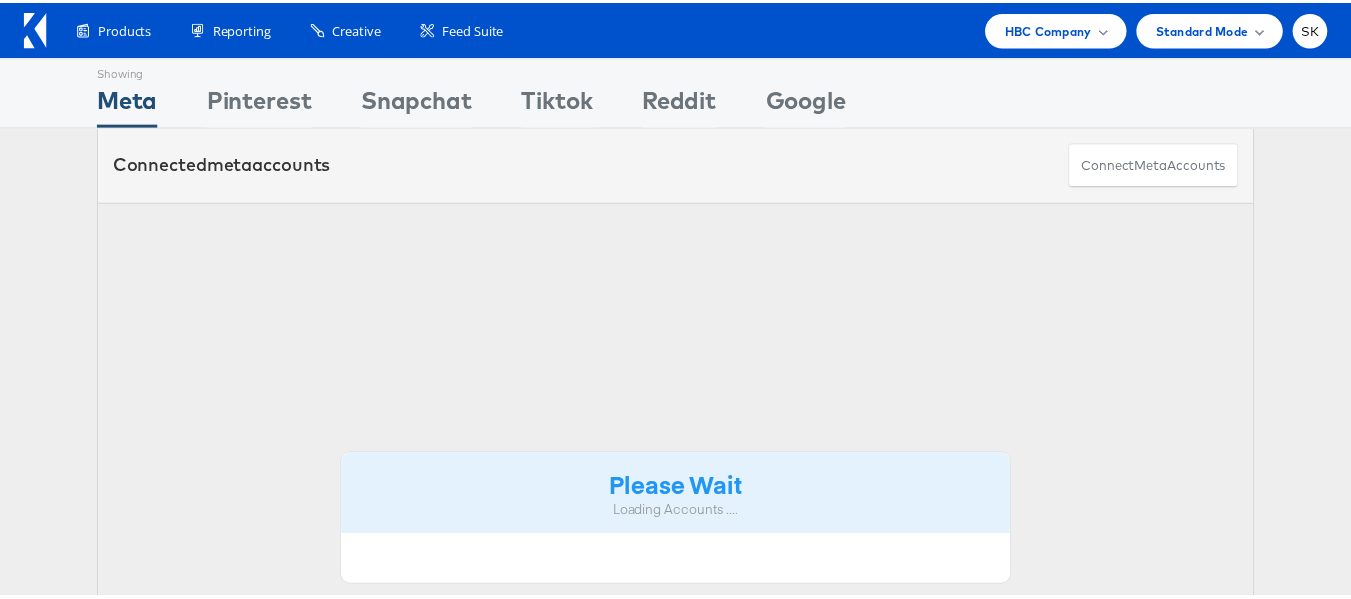 scroll, scrollTop: 0, scrollLeft: 0, axis: both 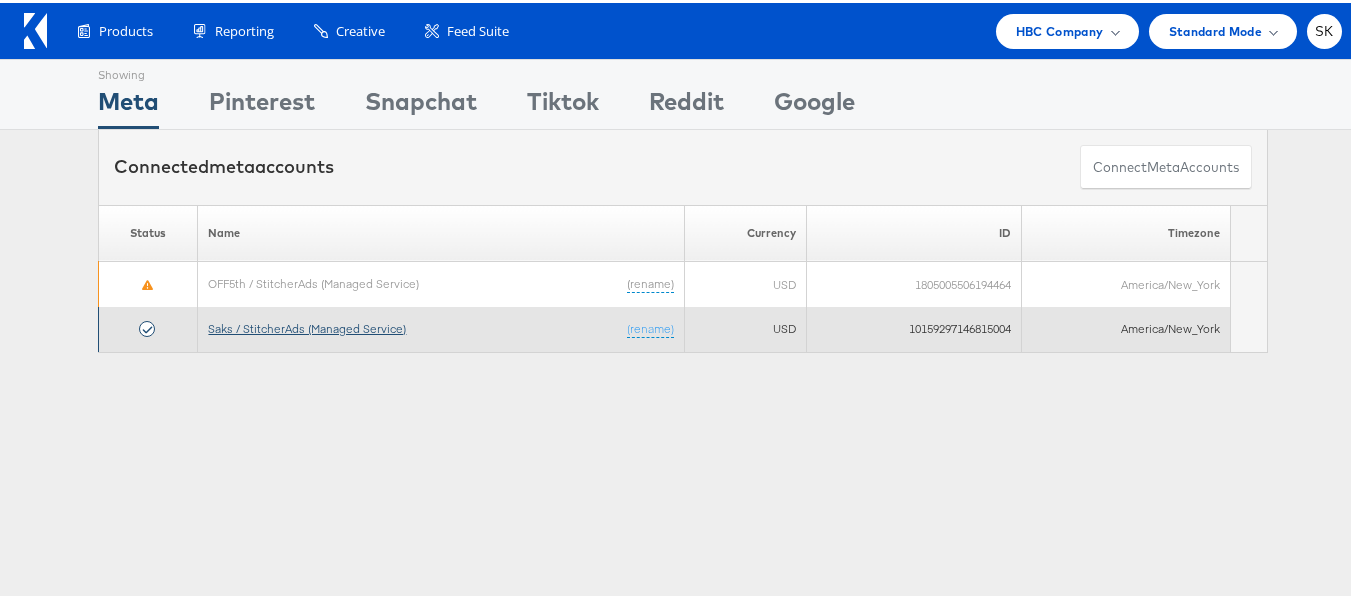 click on "Saks / StitcherAds (Managed Service)" at bounding box center (307, 325) 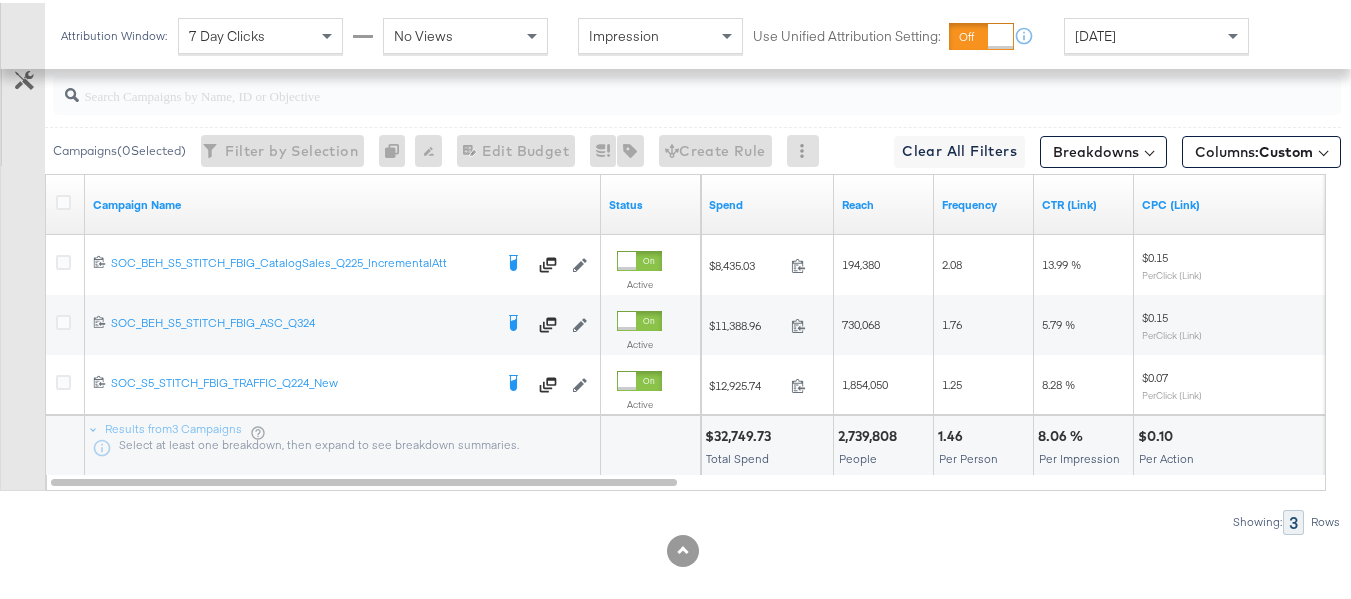 scroll, scrollTop: 485, scrollLeft: 0, axis: vertical 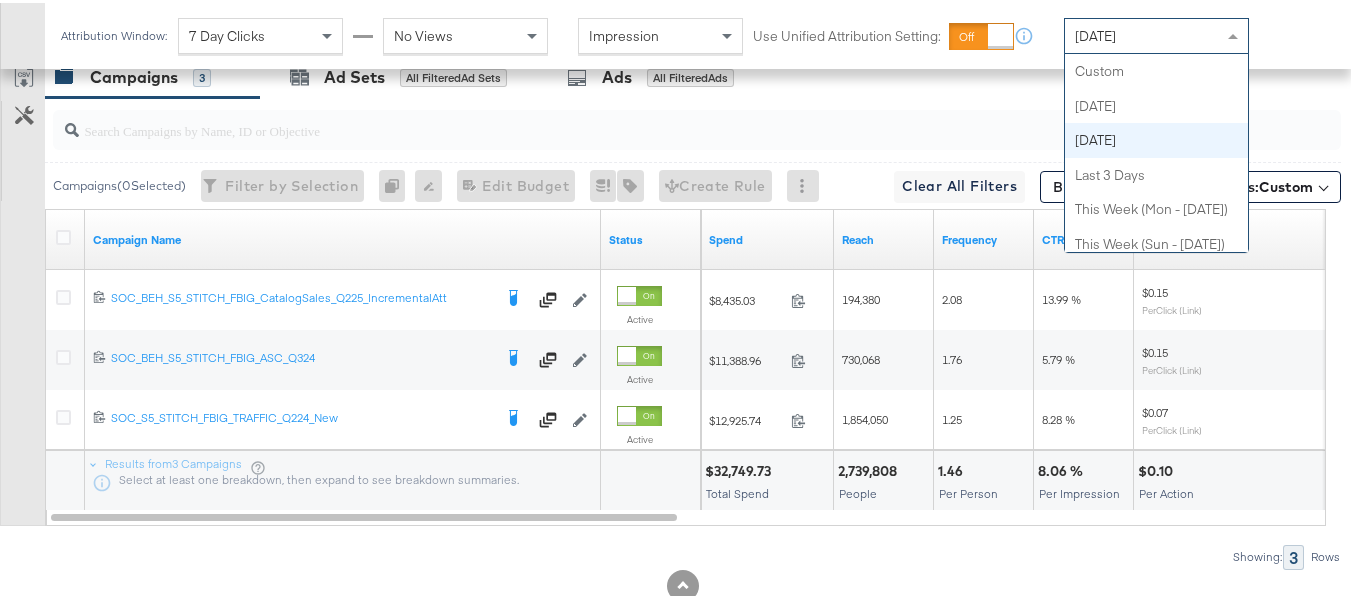 click on "Yesterday" at bounding box center [1156, 33] 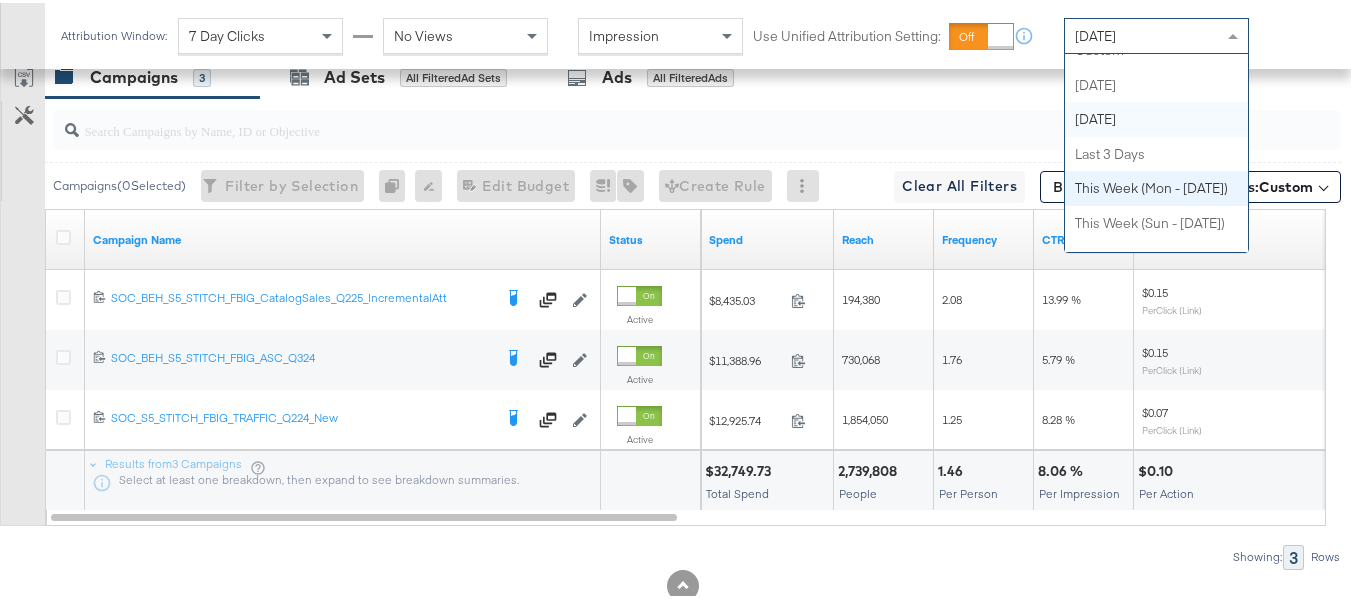 scroll, scrollTop: 0, scrollLeft: 0, axis: both 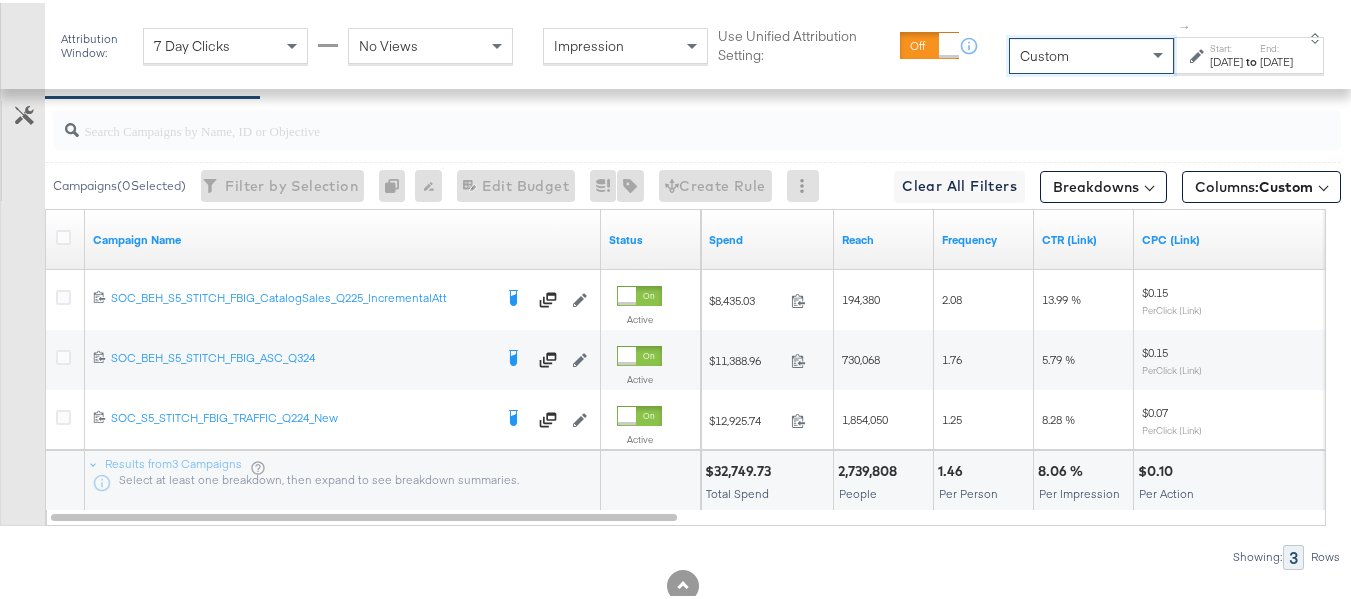 click on "Jul 7th 2025" at bounding box center (1226, 59) 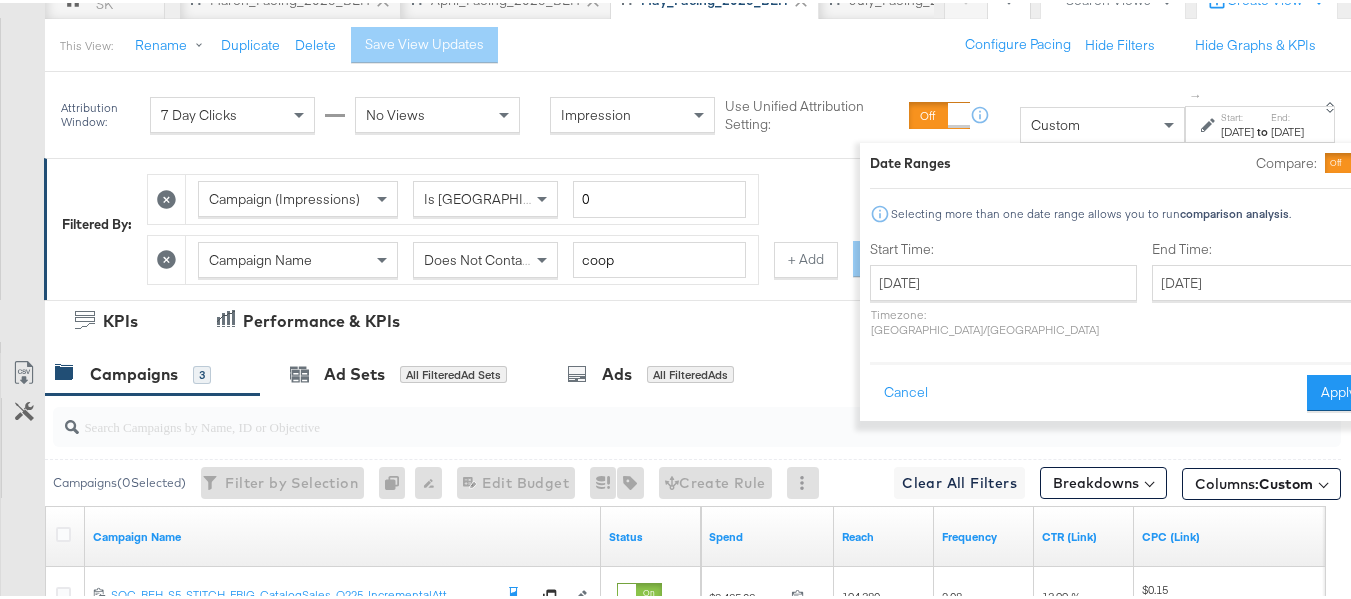 scroll, scrollTop: 207, scrollLeft: 0, axis: vertical 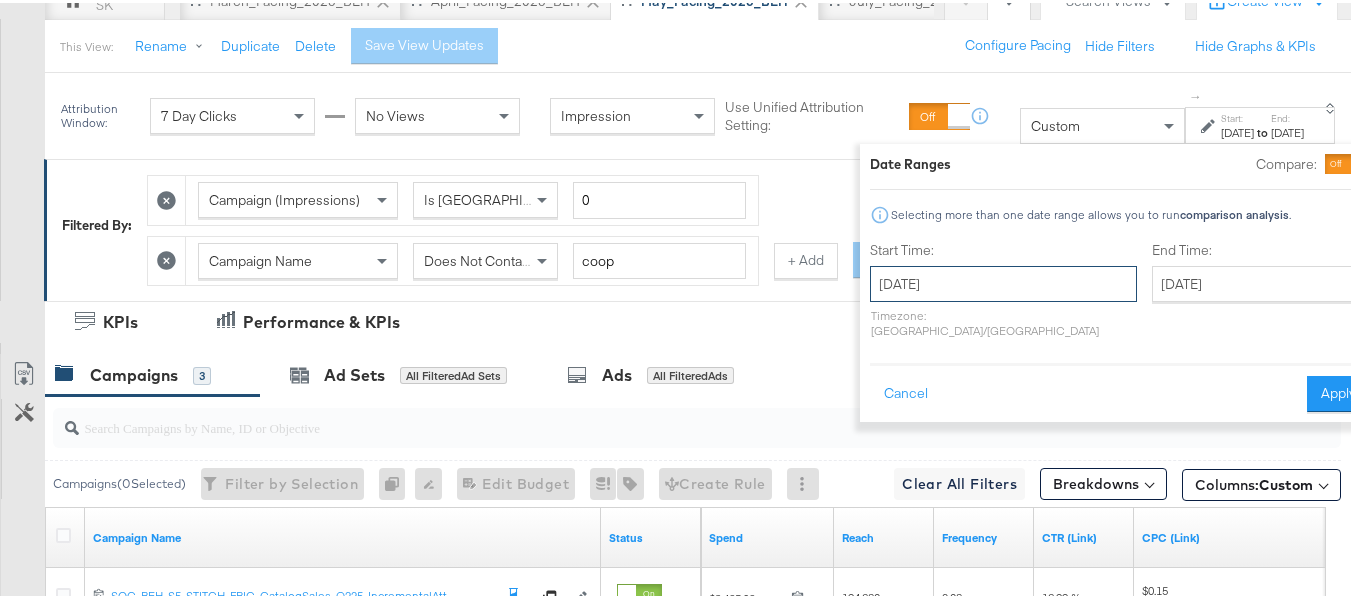 click on "July 7th 2025" at bounding box center [1003, 281] 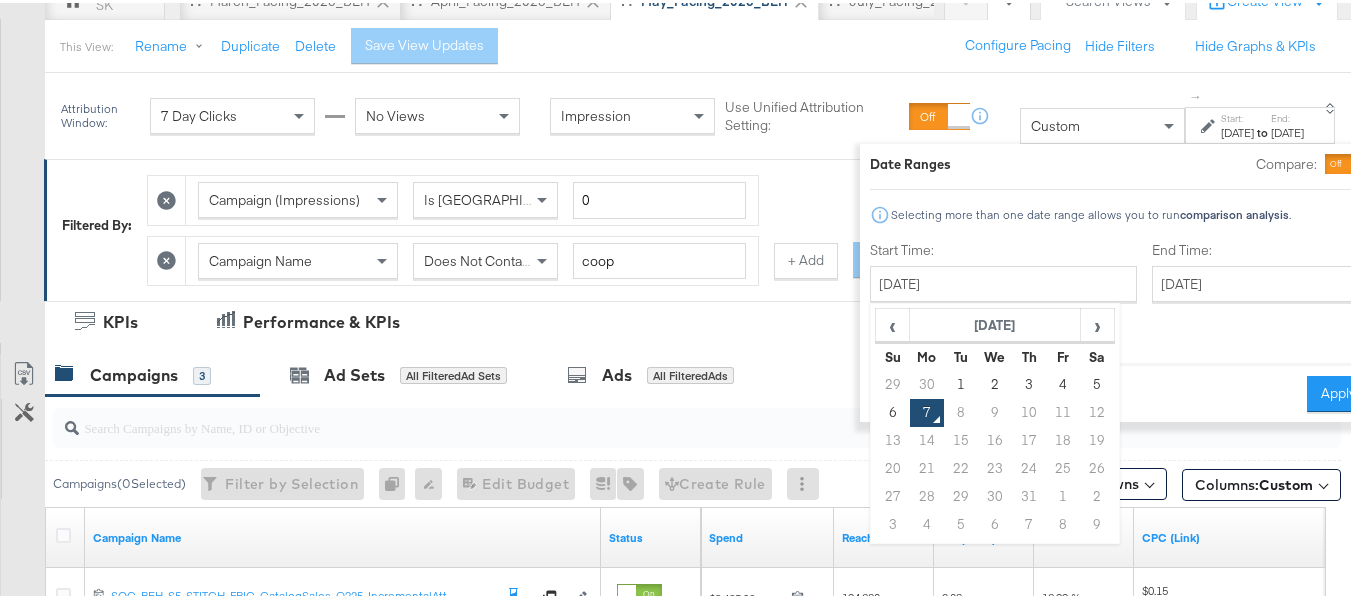 click on "We" at bounding box center [995, 354] 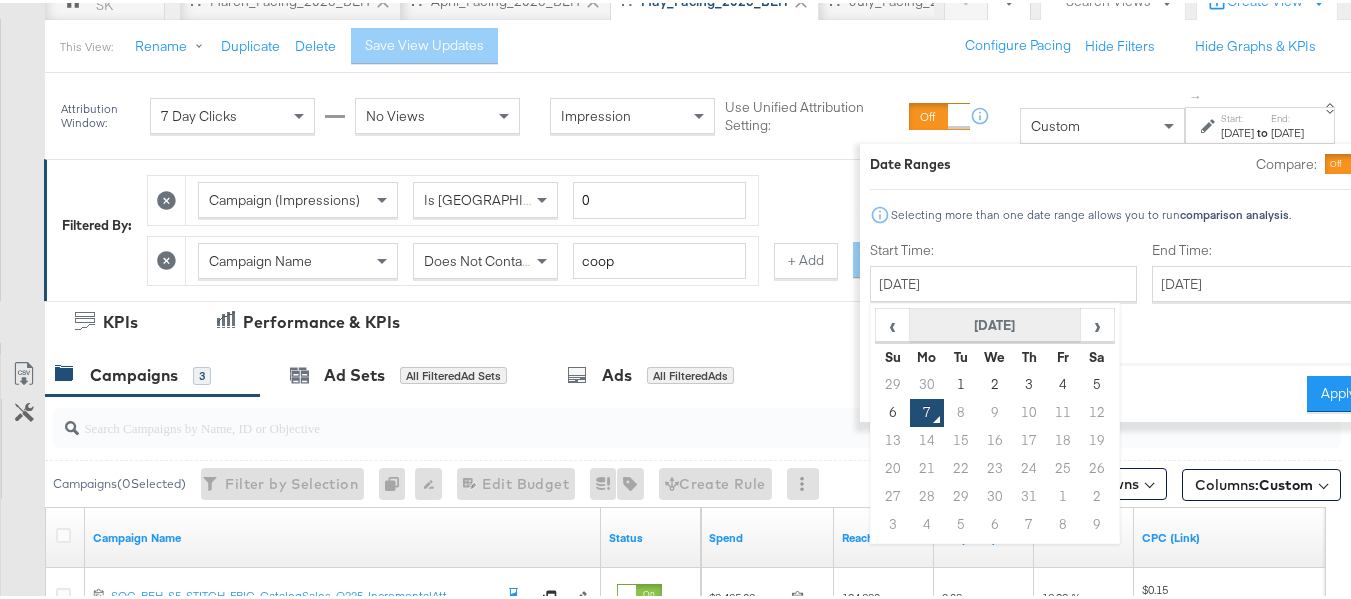 click on "July 2025" at bounding box center [995, 323] 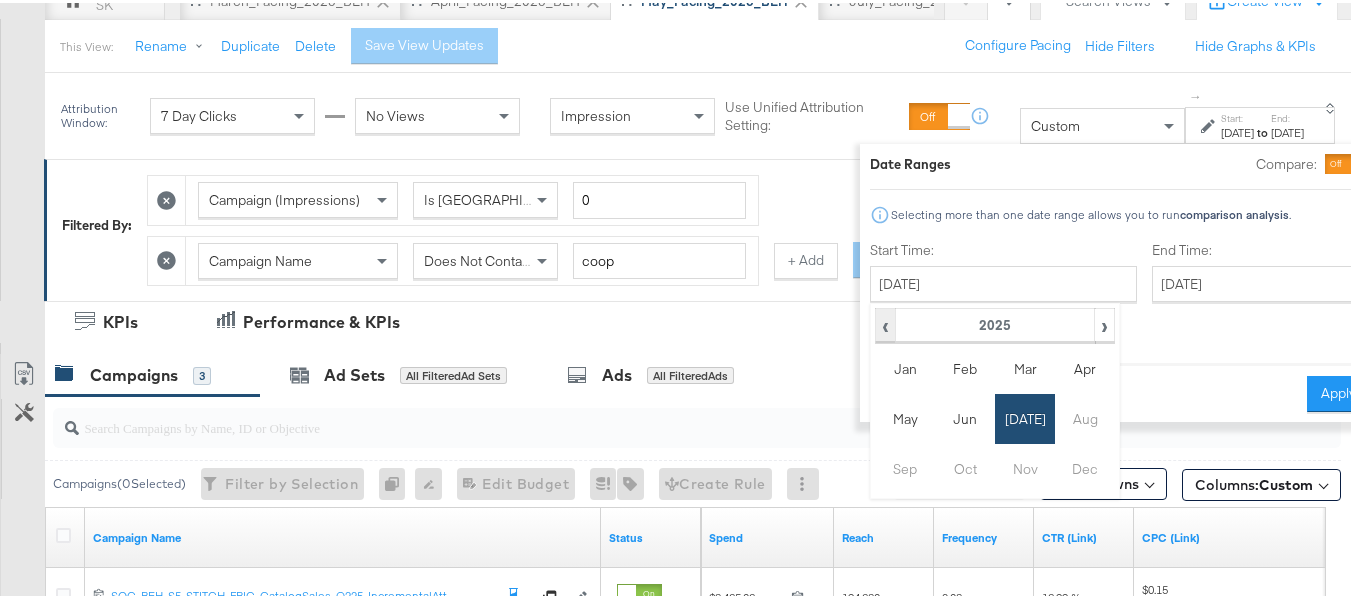 click on "‹" at bounding box center [885, 322] 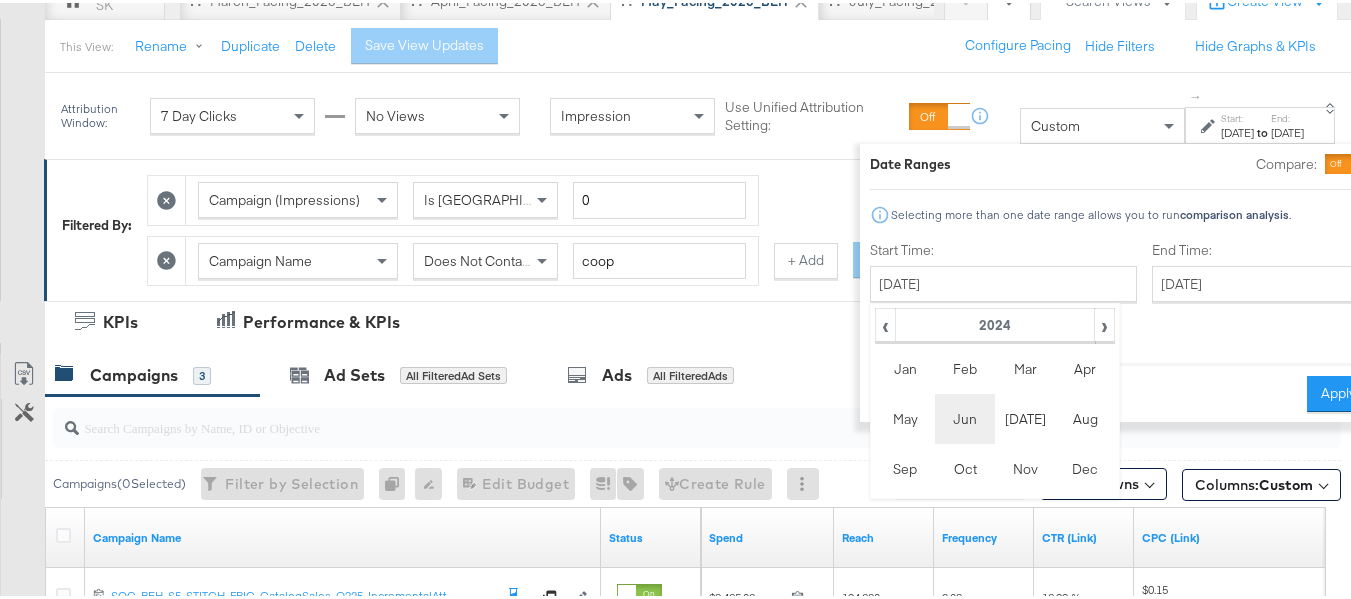 click on "Jun" at bounding box center [965, 416] 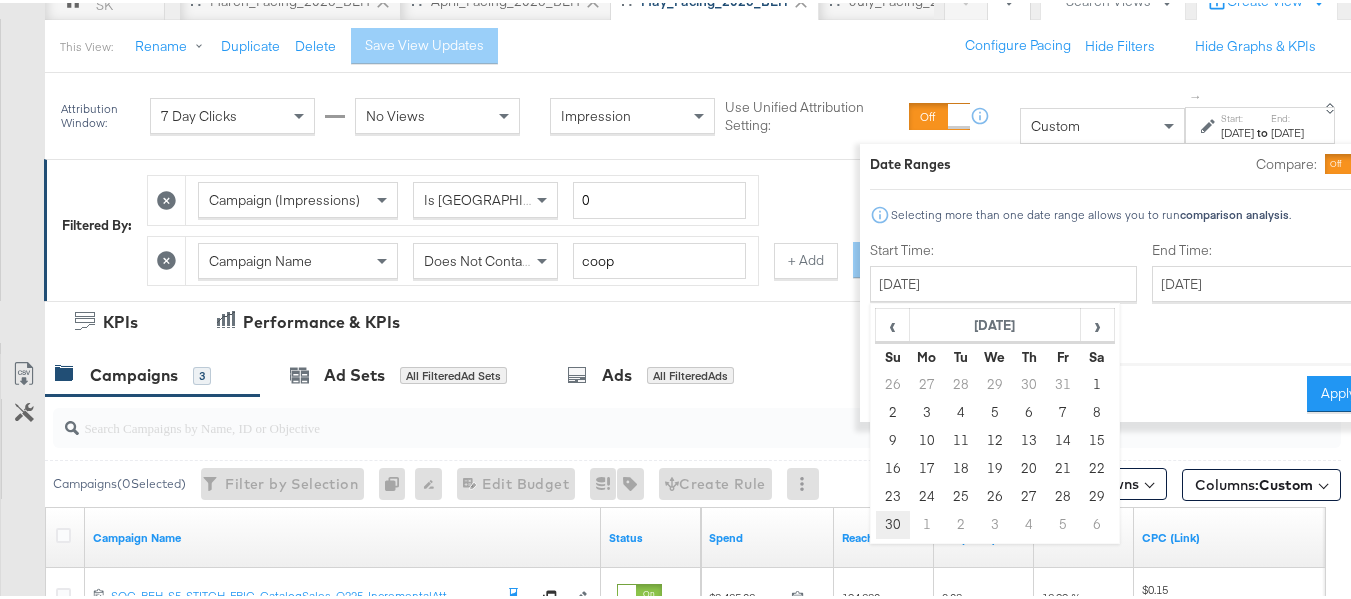 click on "30" at bounding box center [893, 522] 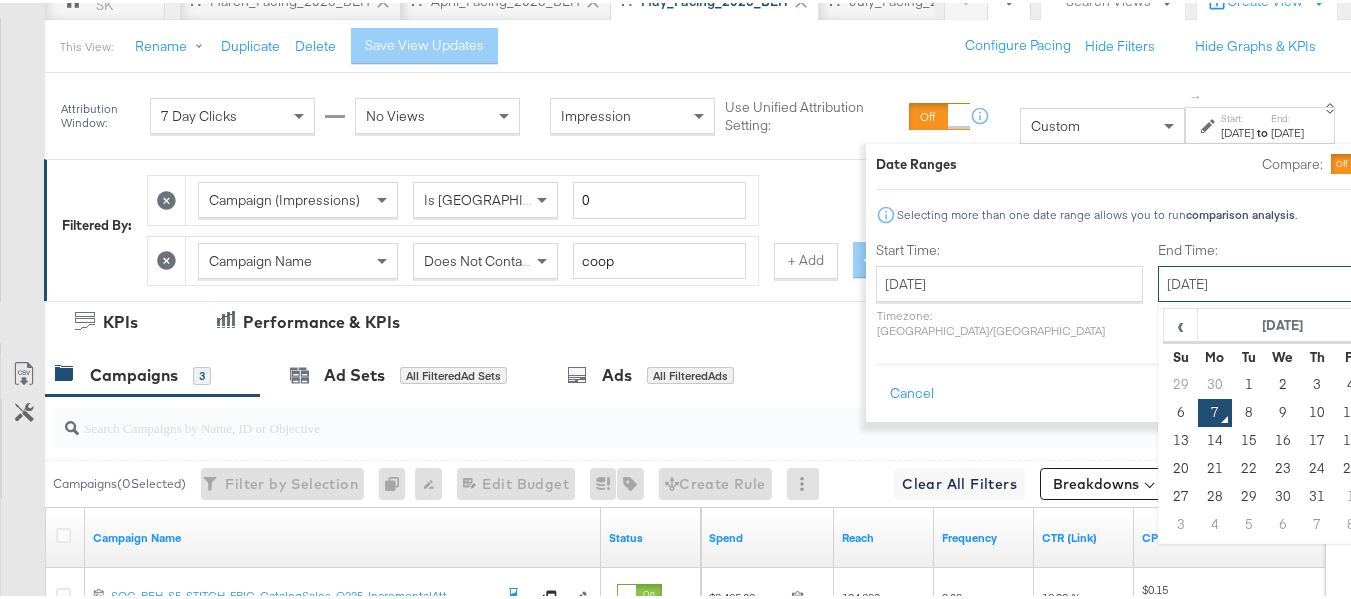 click on "July 7th 2025" at bounding box center (1263, 281) 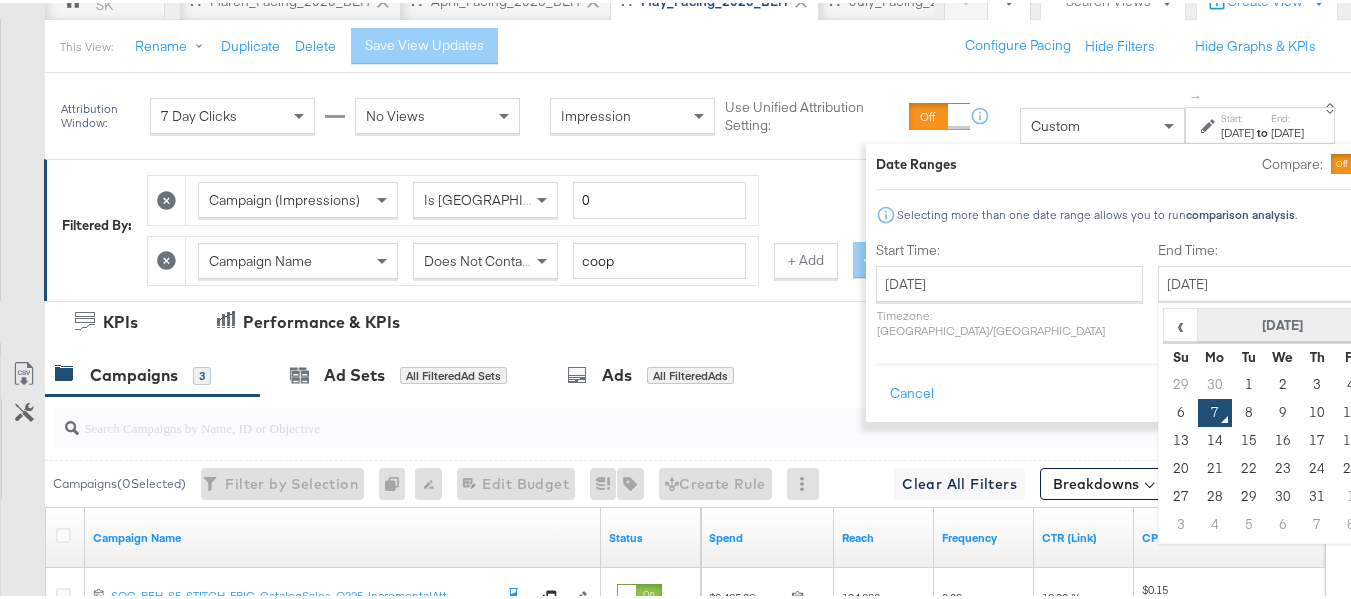 click on "July 2025" at bounding box center [1283, 323] 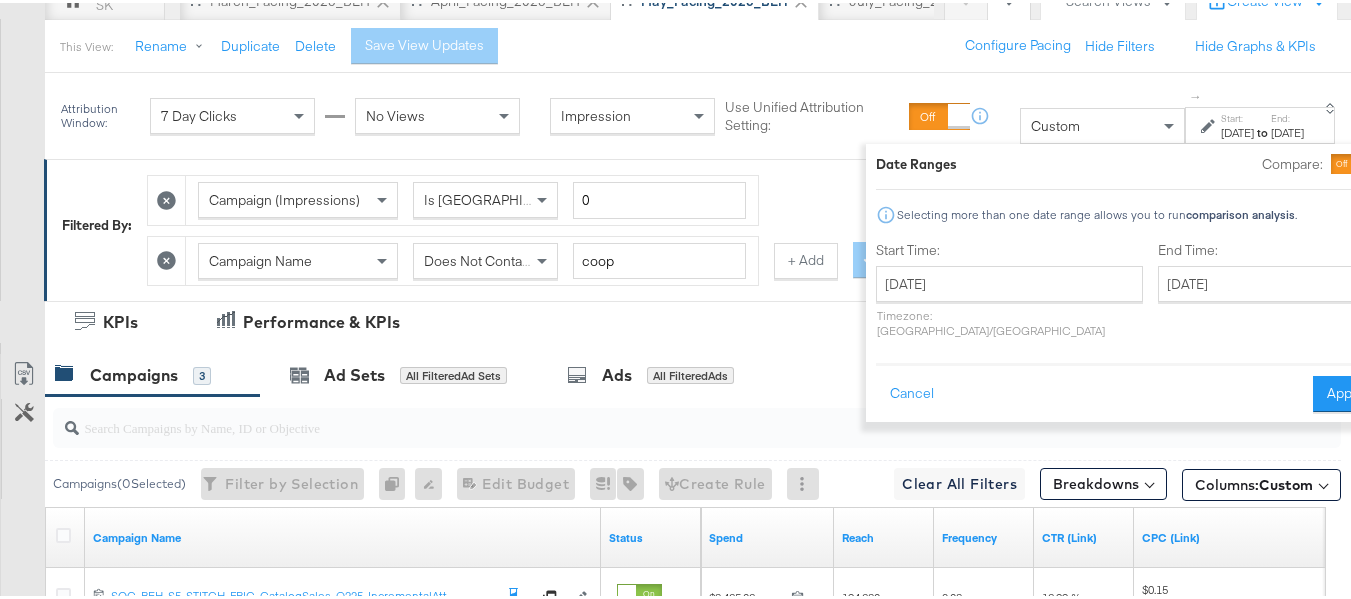 click on "Start Time: June 30th 2024 ‹ June 2024 › Su Mo Tu We Th Fr Sa 26 27 28 29 30 31 1 2 3 4 5 6 7 8 9 10 11 12 13 14 15 16 17 18 19 20 21 22 23 24 25 26 27 28 29 30 1 2 3 4 5 6 Timezone:  Asia/Calcutta End Time: July 7th 2025 ‹ 2025 › Jan Feb Mar Apr May Jun Jul Aug Sep Oct Nov Dec" at bounding box center (1126, 291) 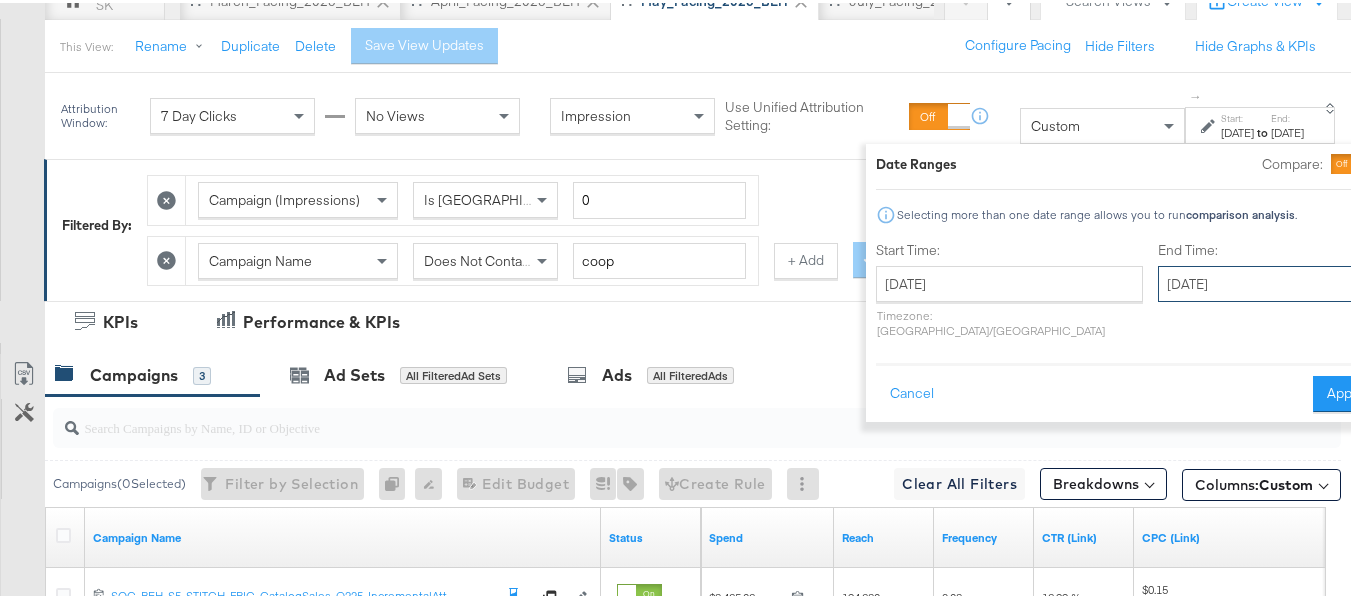 click on "July 7th 2025" at bounding box center (1263, 281) 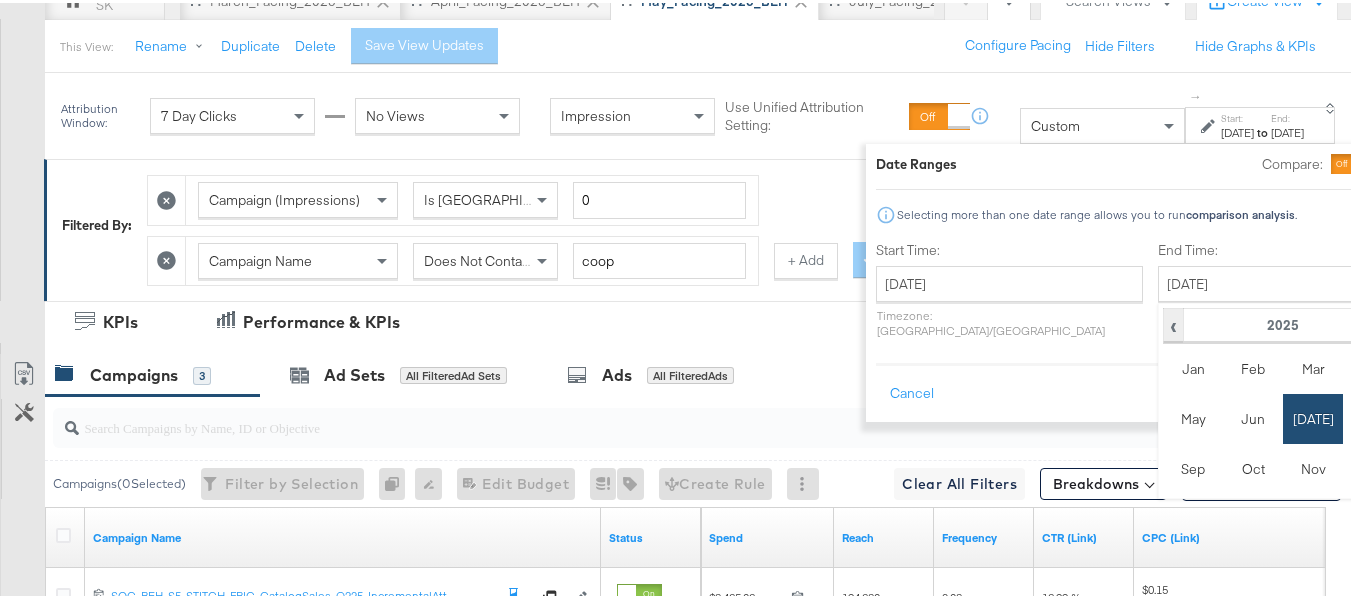 click on "‹" at bounding box center (1173, 322) 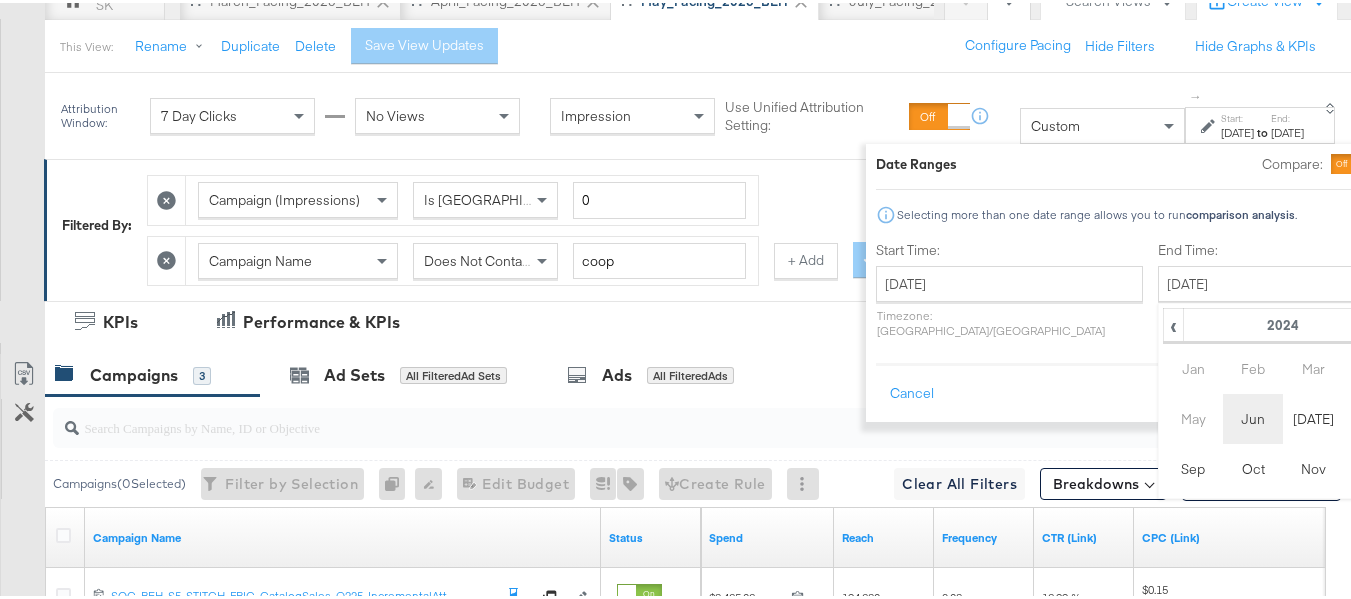 click on "Jun" at bounding box center [1253, 416] 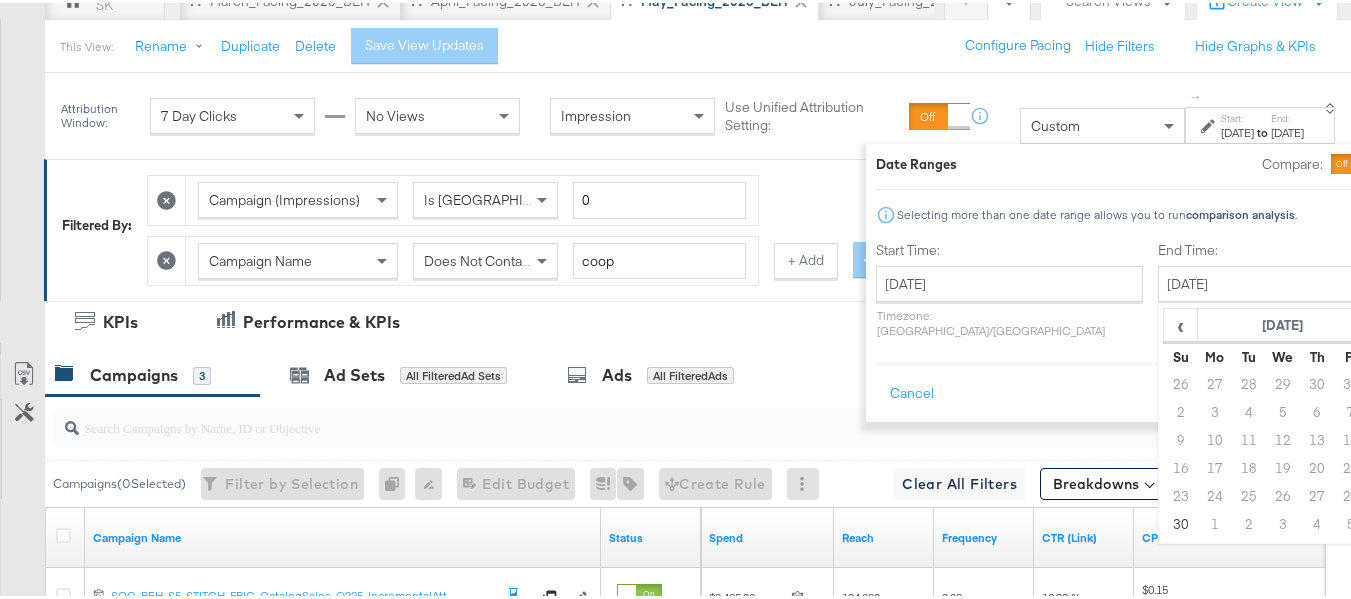 click on "6" at bounding box center (1386, 522) 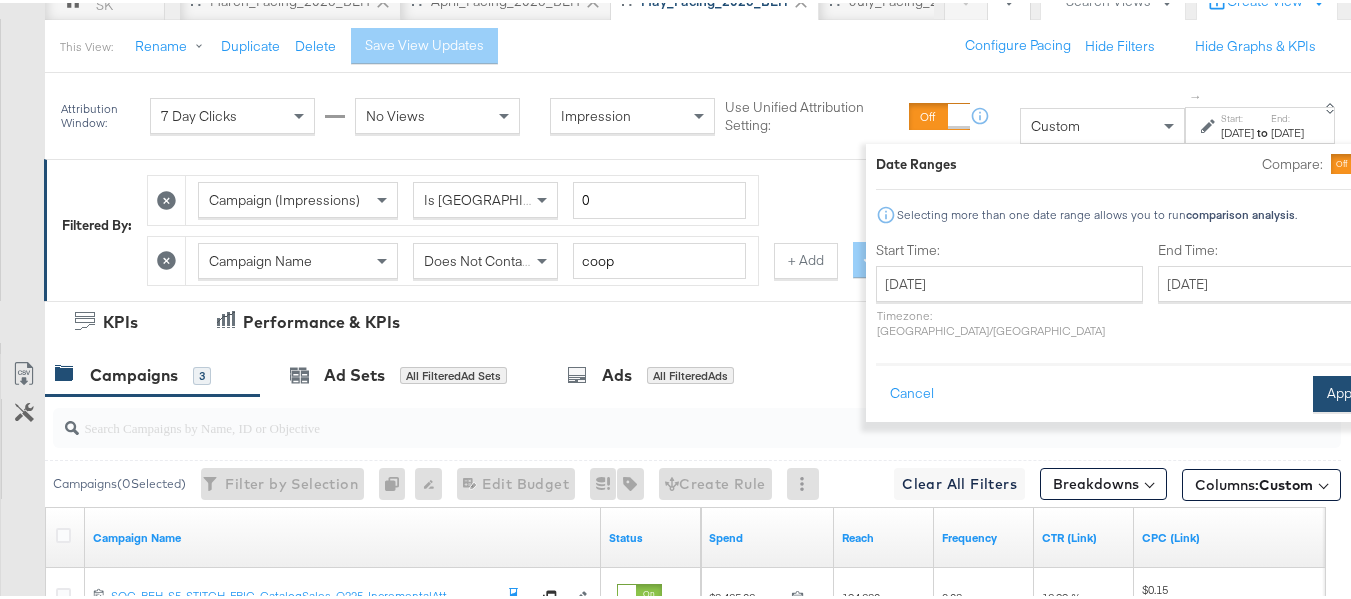 click on "Apply" at bounding box center [1344, 391] 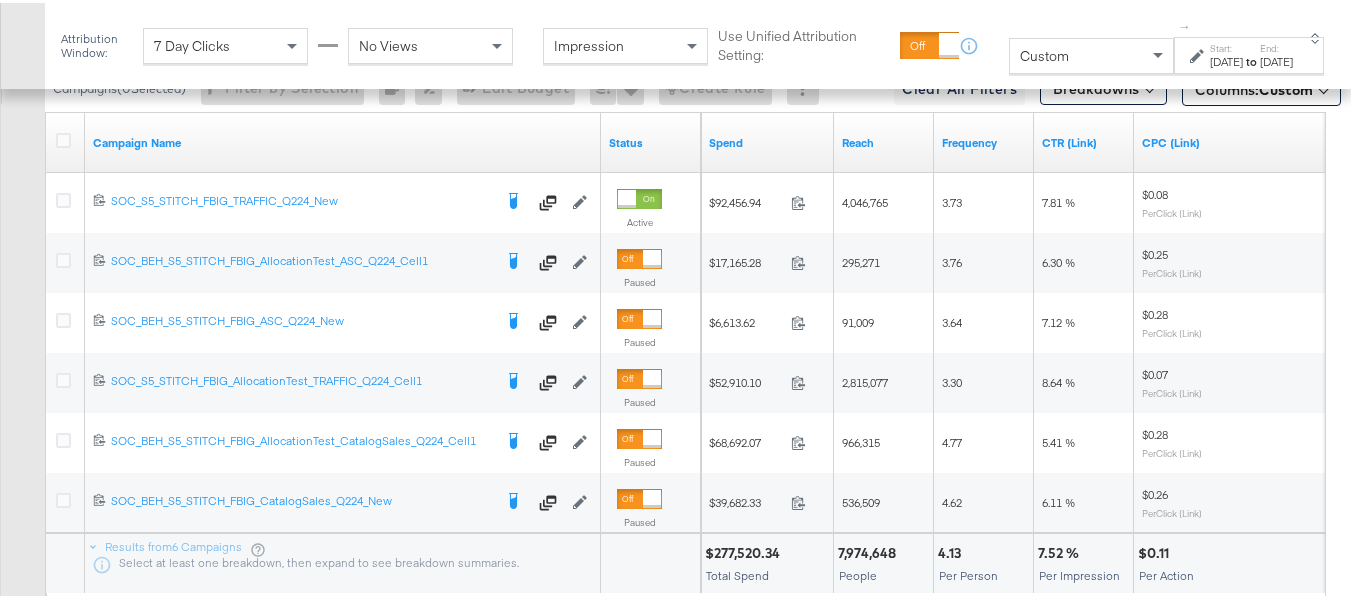 scroll, scrollTop: 507, scrollLeft: 0, axis: vertical 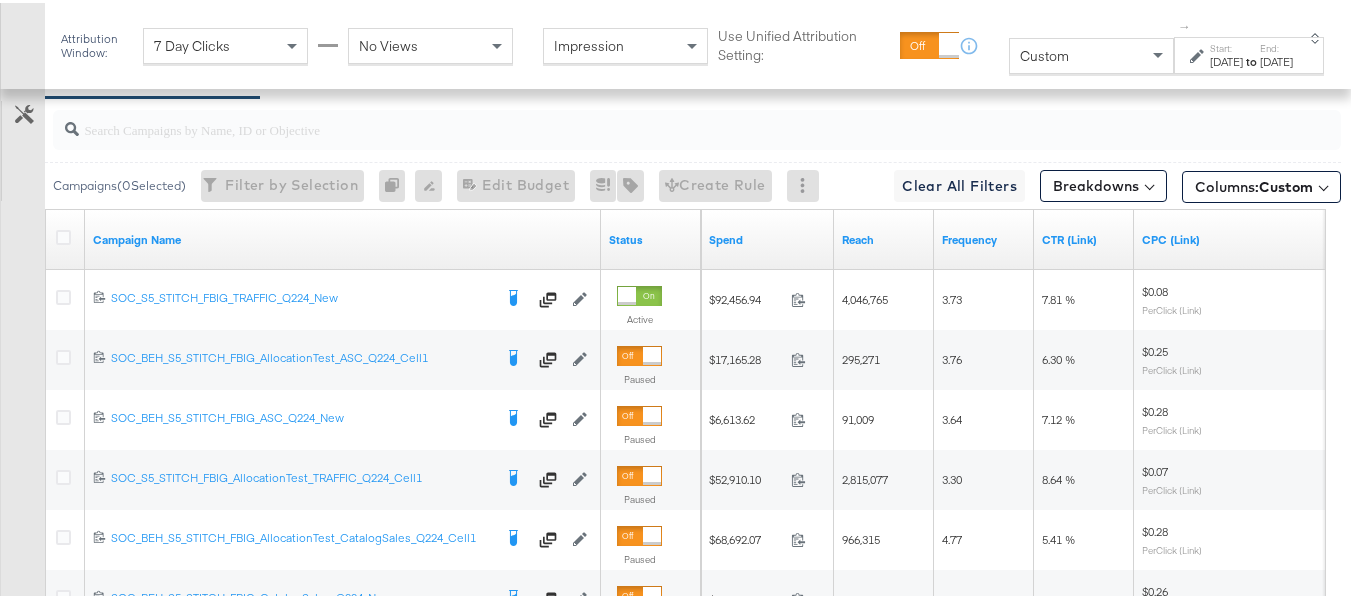 click at bounding box center [66, 237] 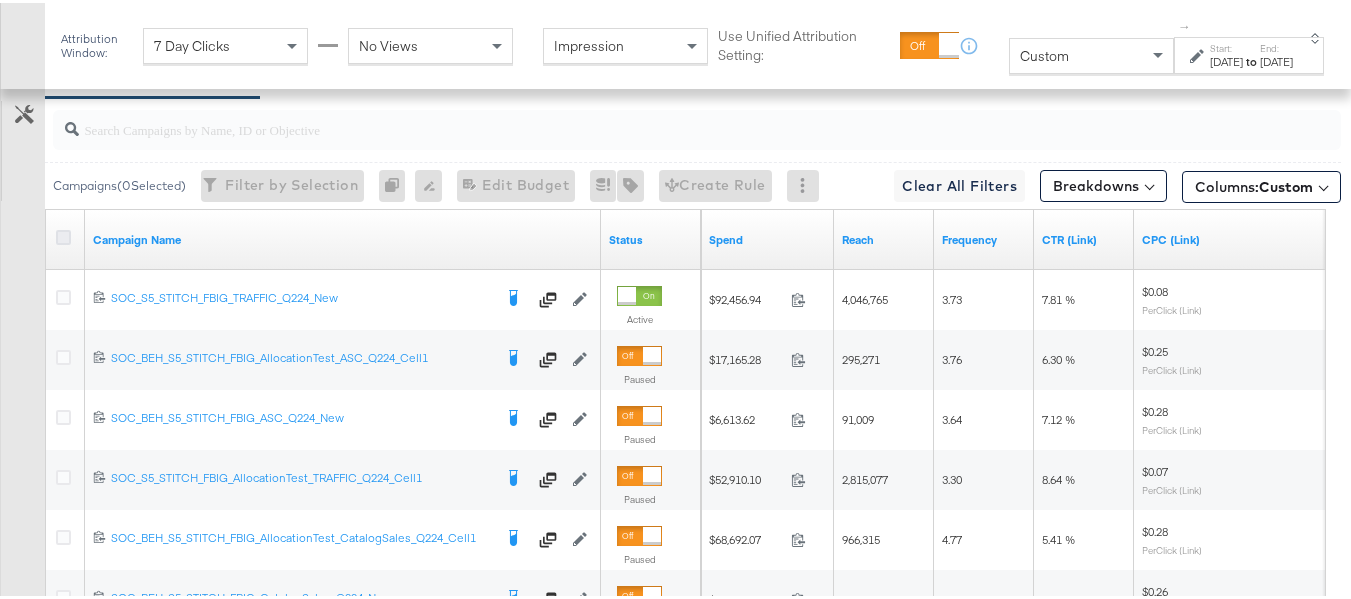 click at bounding box center [63, 234] 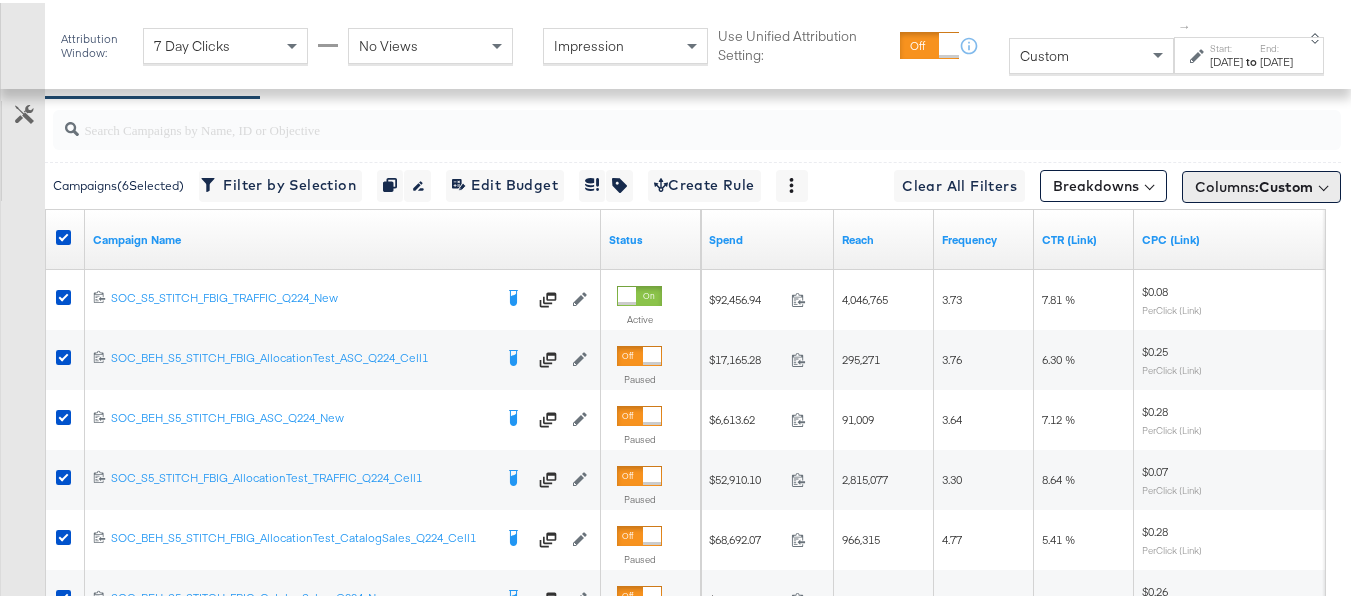 click on "Custom" at bounding box center [1286, 184] 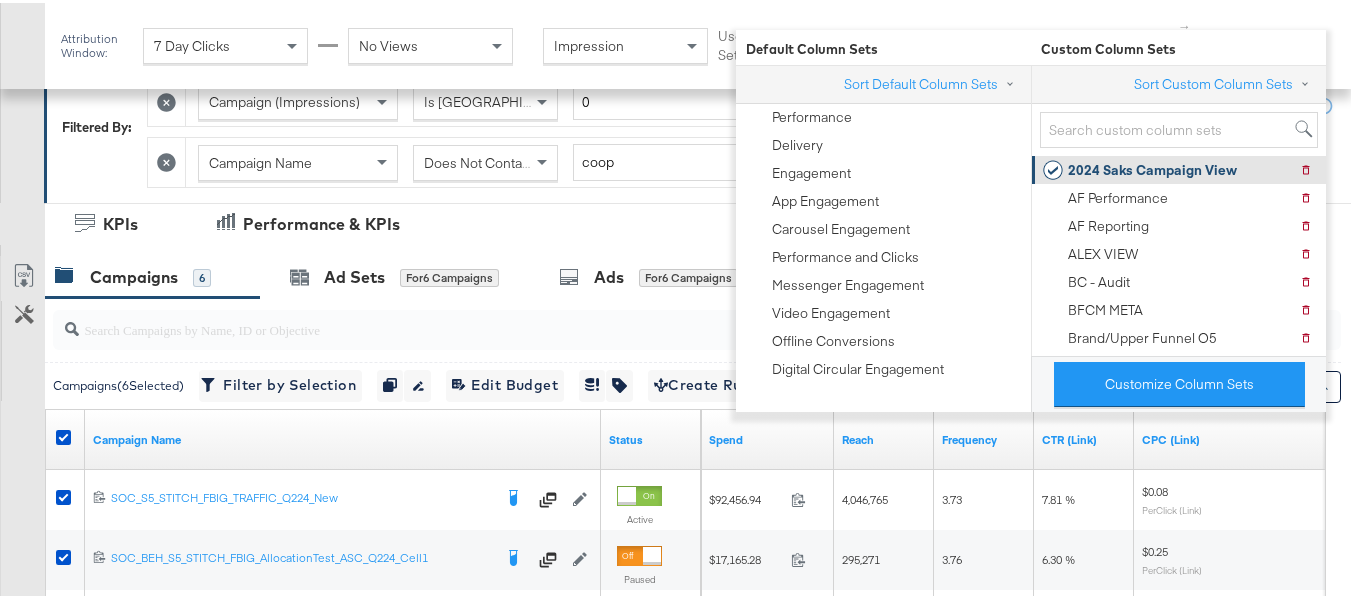 click on "2024 Saks Campaign View" at bounding box center [1152, 167] 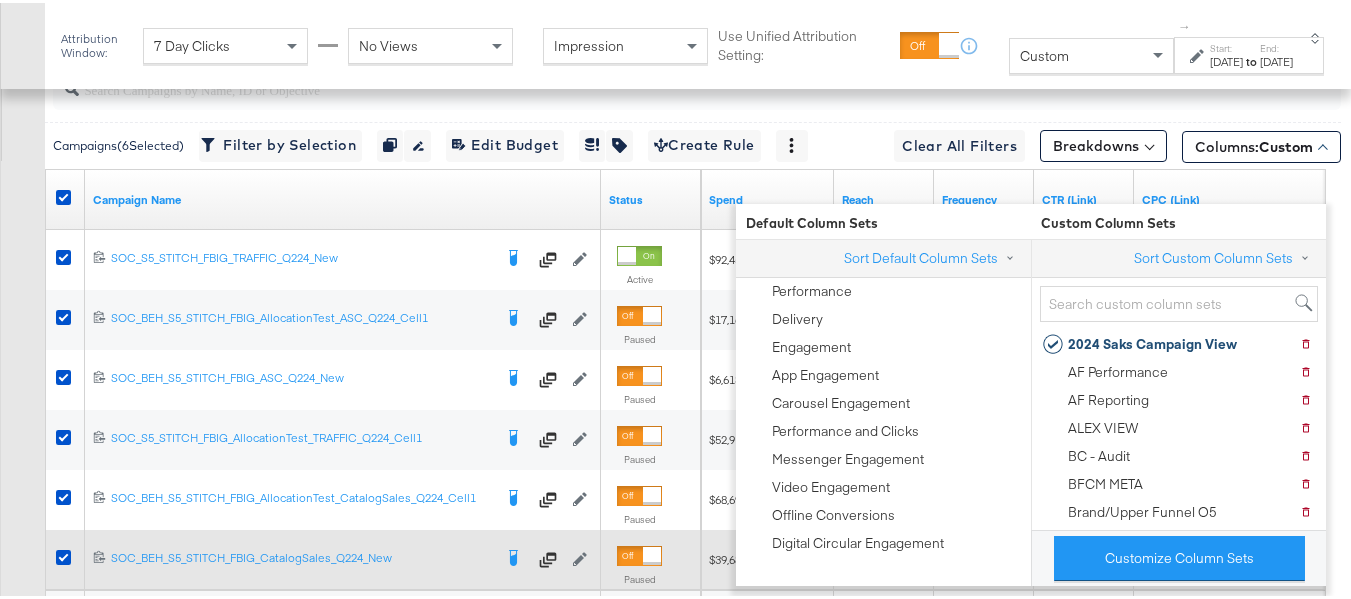 scroll, scrollTop: 787, scrollLeft: 0, axis: vertical 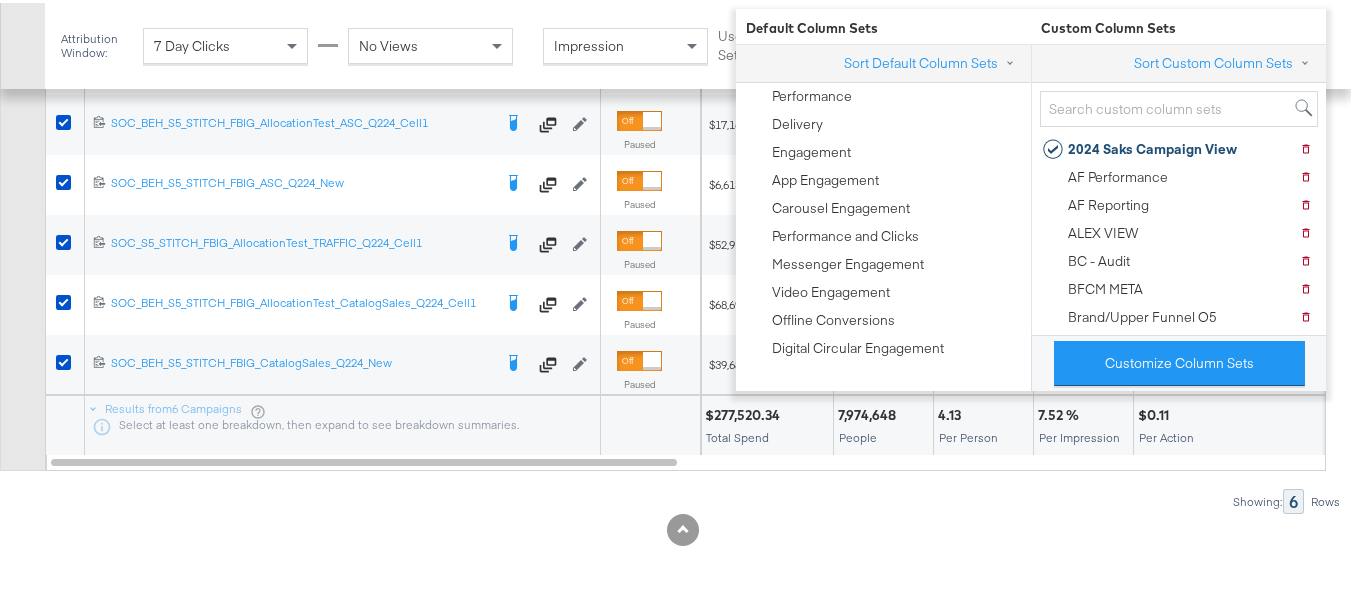 click on "$277,520.34" at bounding box center (745, 412) 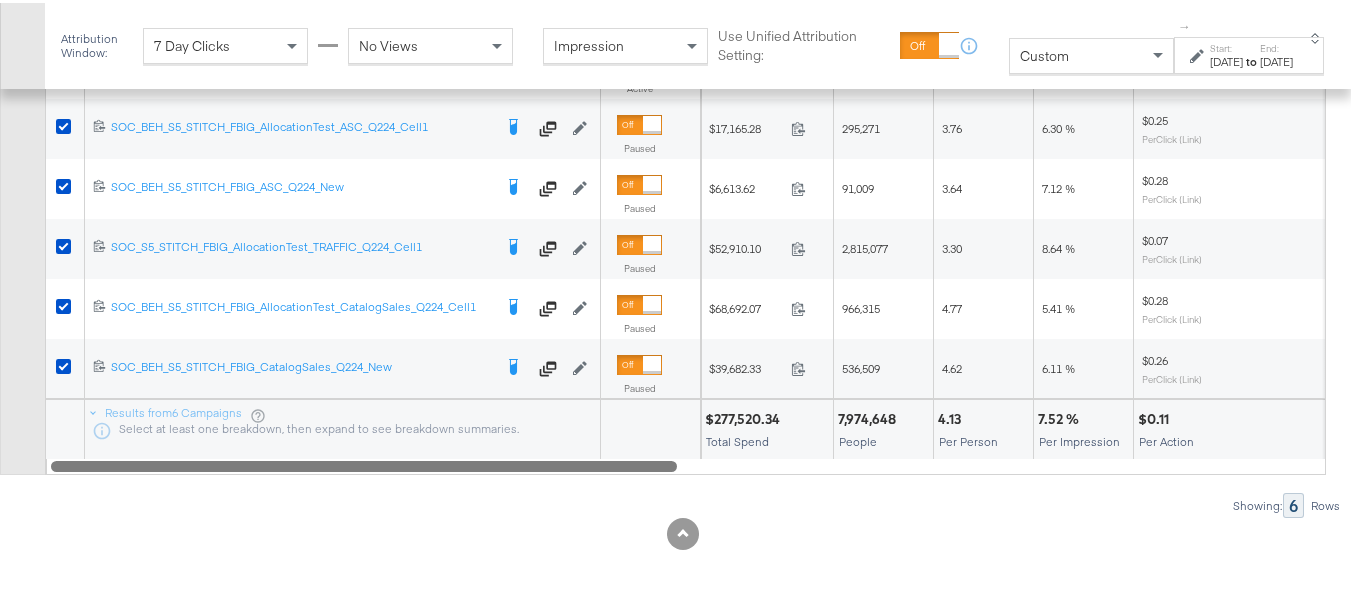 scroll, scrollTop: 787, scrollLeft: 0, axis: vertical 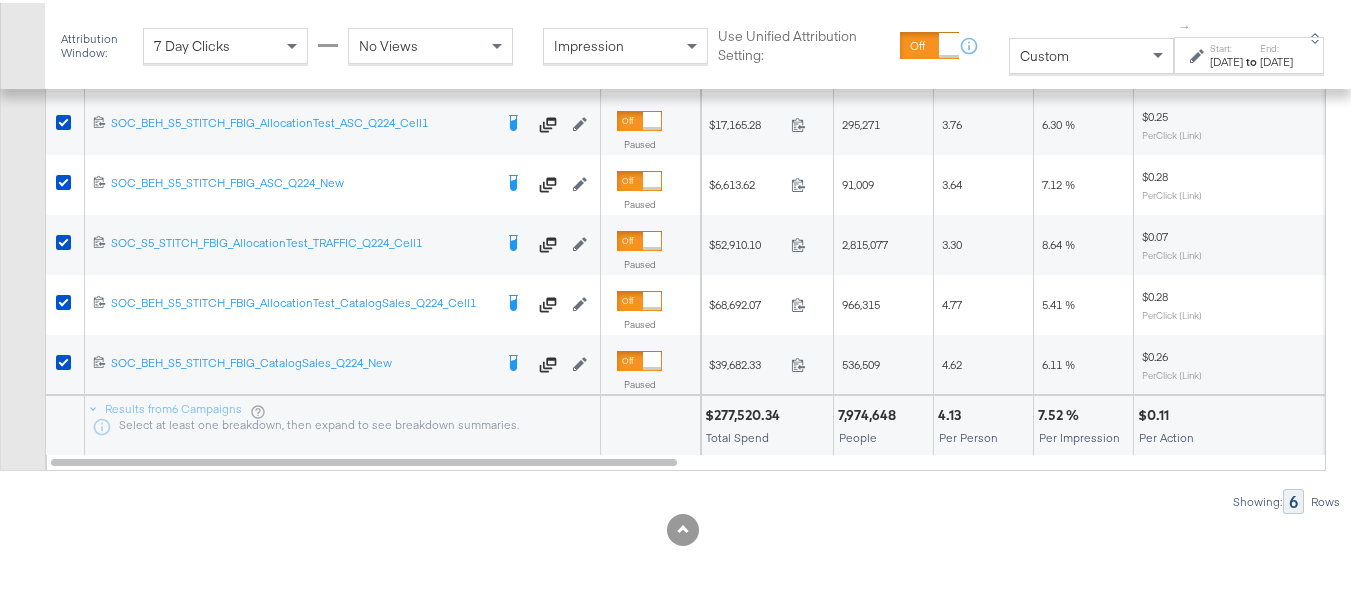 click on "$277,520.34" at bounding box center [745, 412] 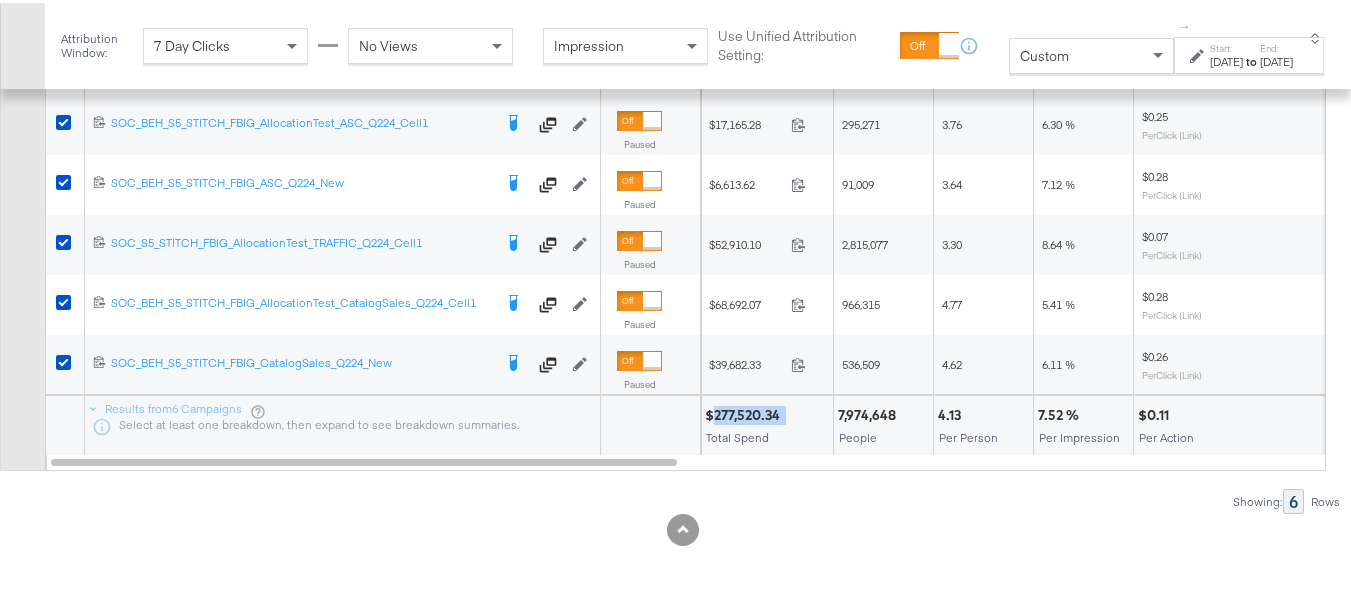click on "$277,520.34" at bounding box center (745, 412) 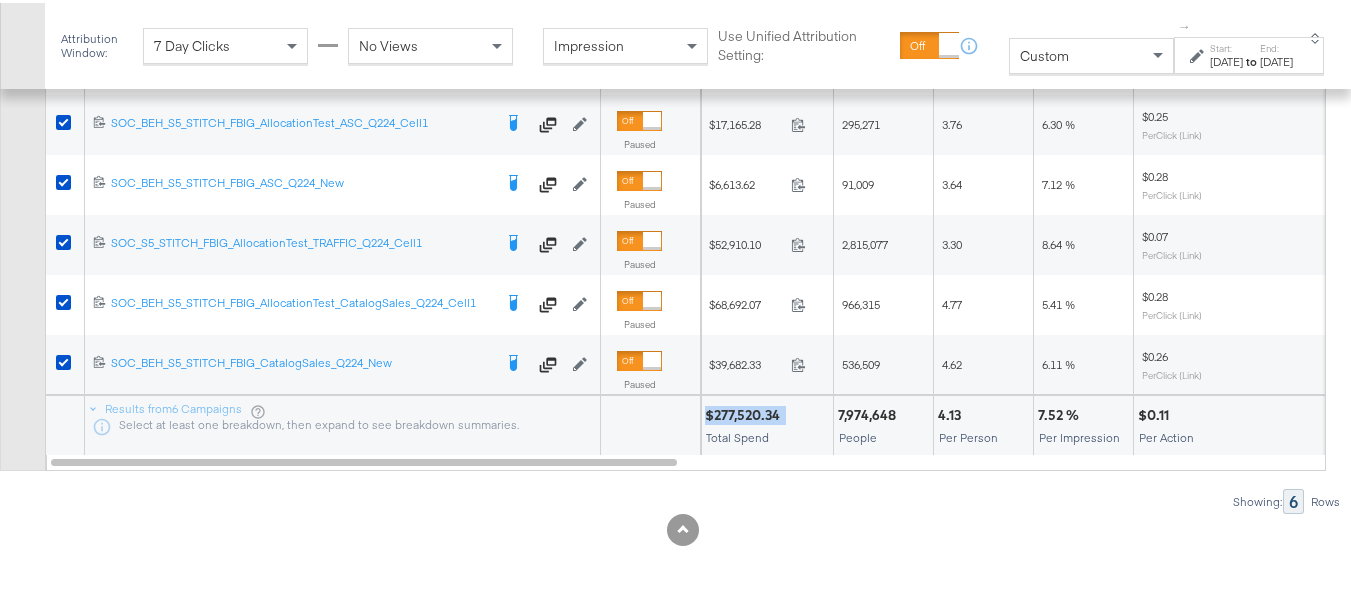 click on "$277,520.34" at bounding box center [745, 412] 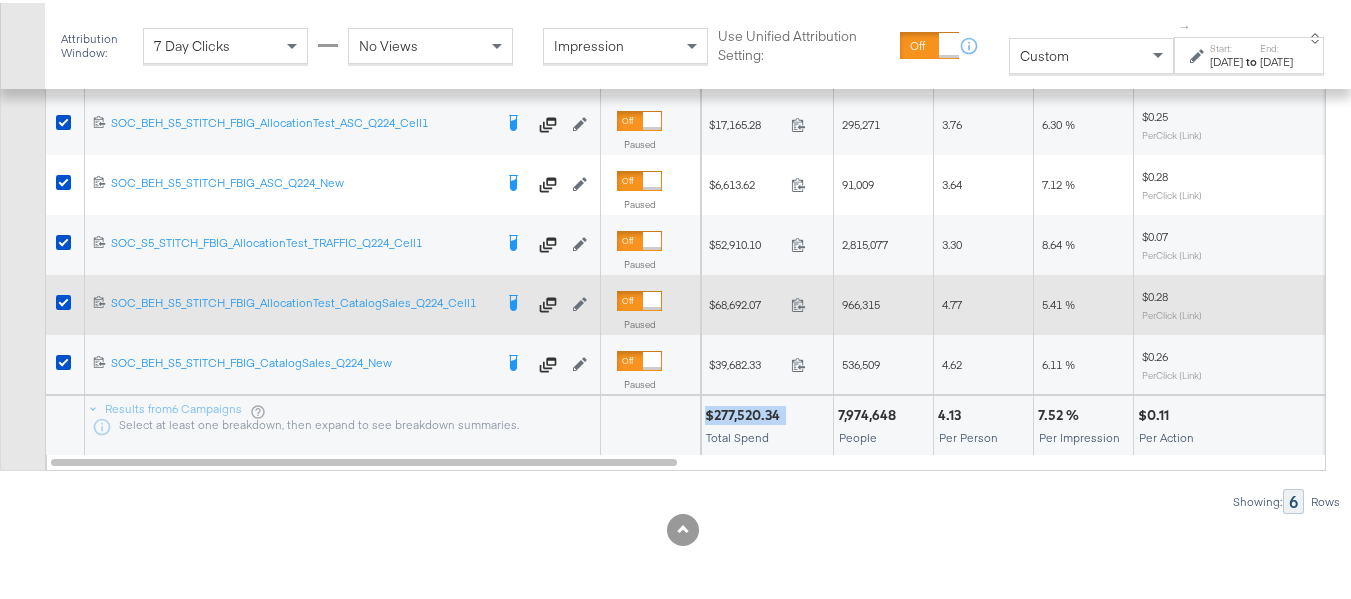 copy on "$277,520.34" 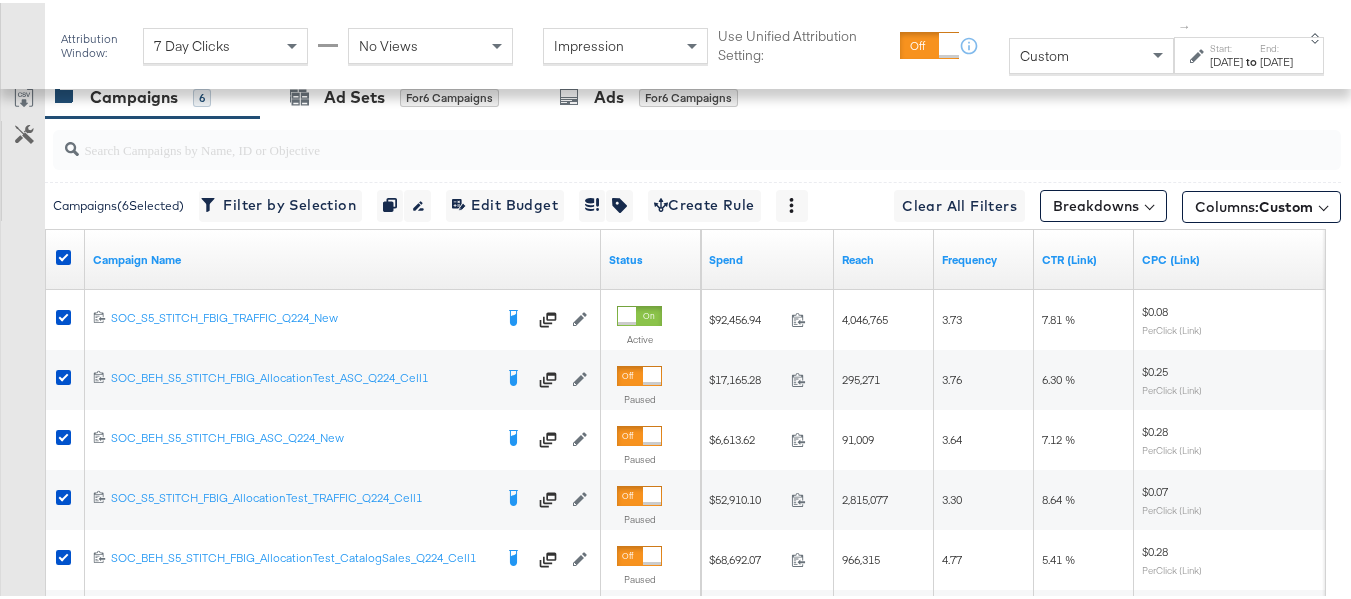 scroll, scrollTop: 787, scrollLeft: 0, axis: vertical 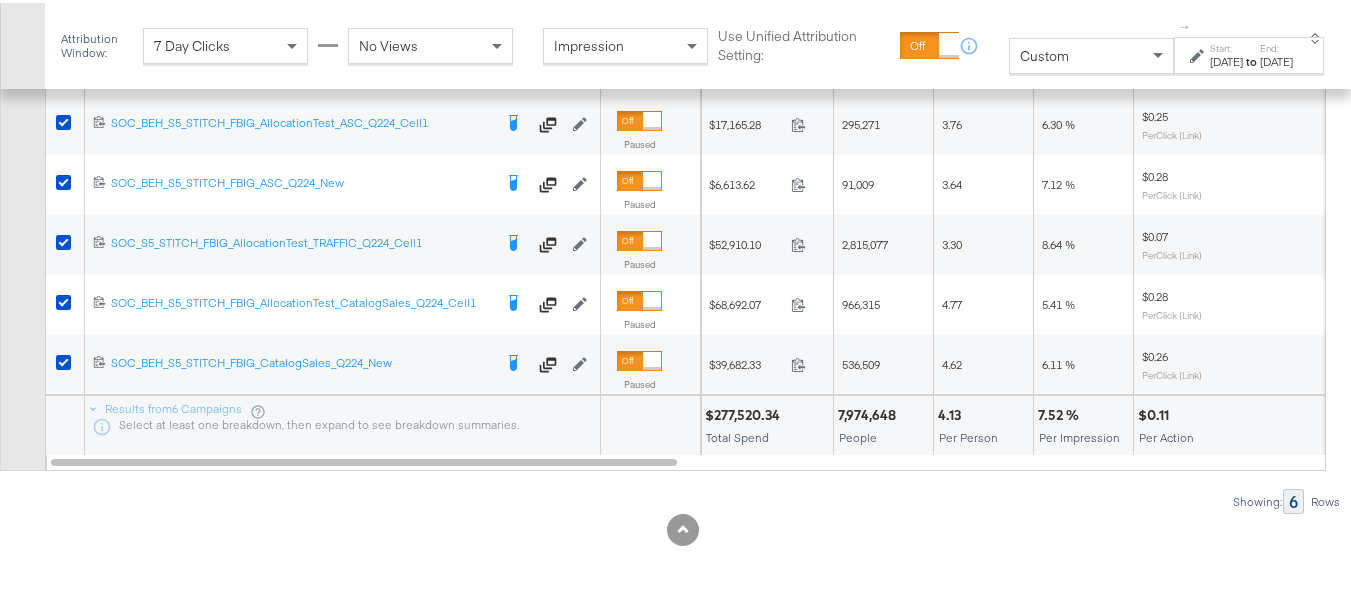click on "7,974,648" at bounding box center [870, 412] 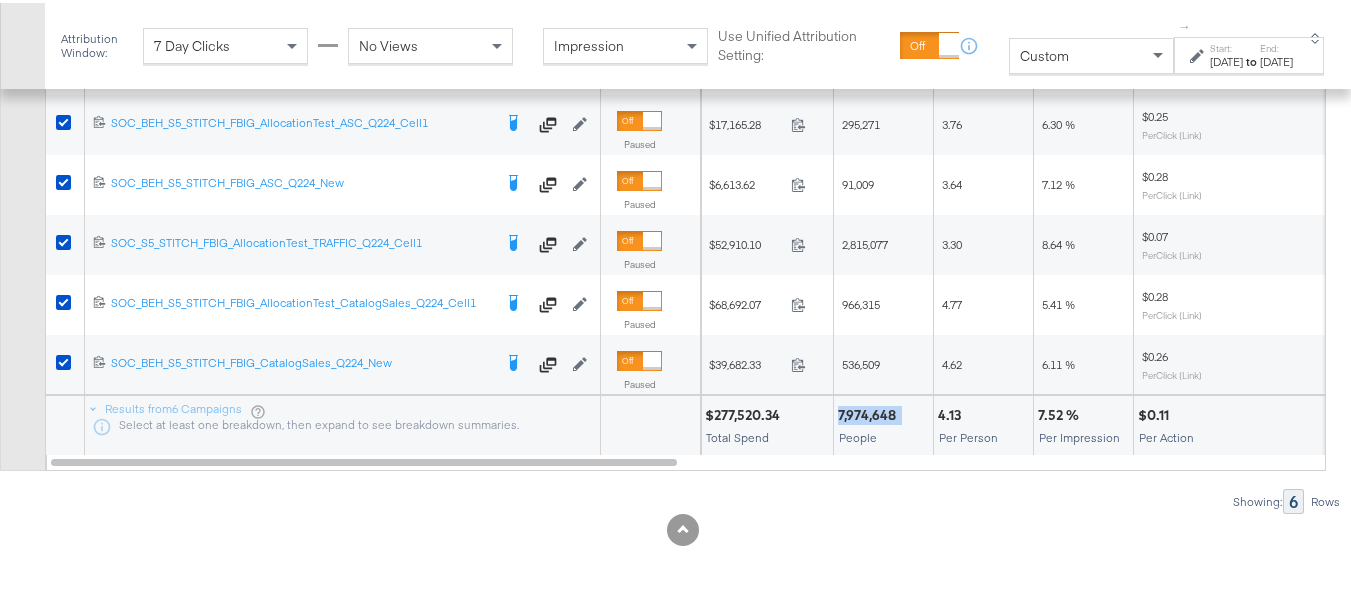 click on "7,974,648" at bounding box center [870, 412] 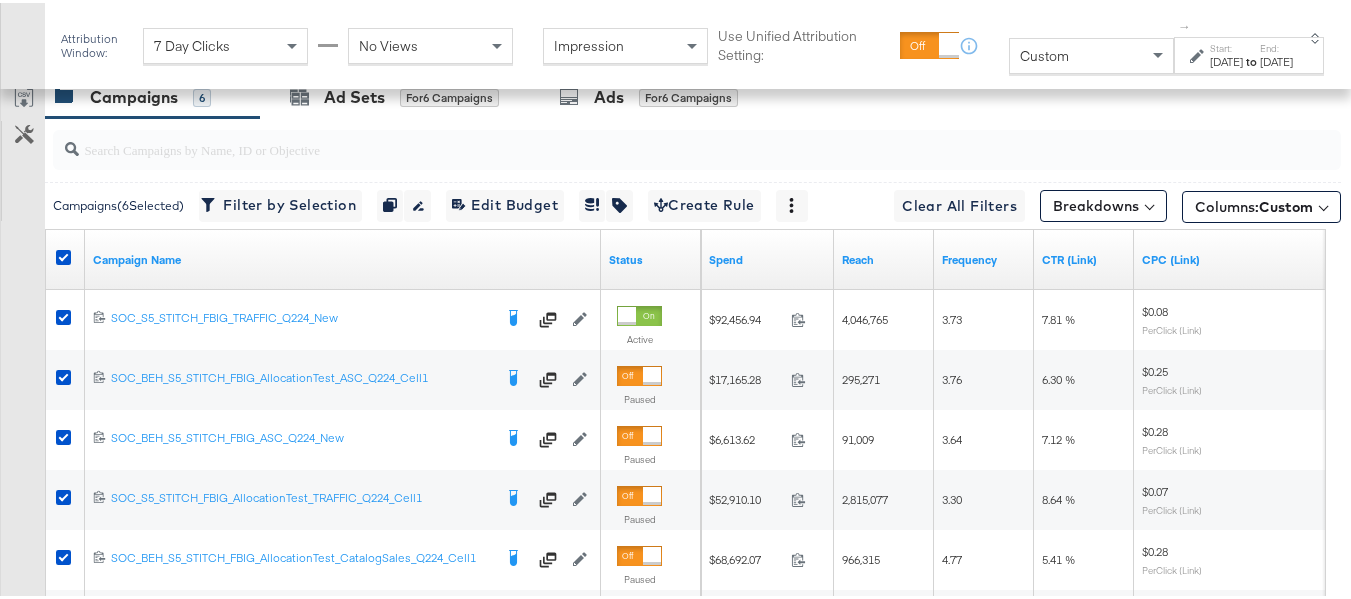 scroll, scrollTop: 787, scrollLeft: 0, axis: vertical 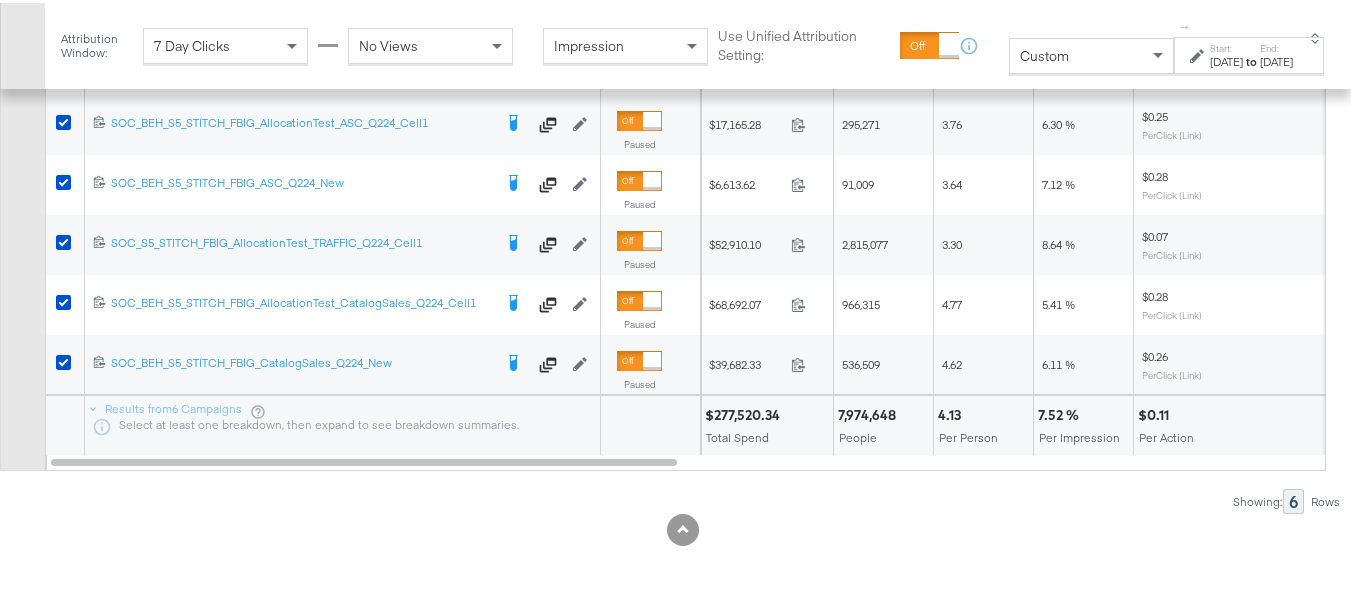 click on "4.13" at bounding box center [952, 412] 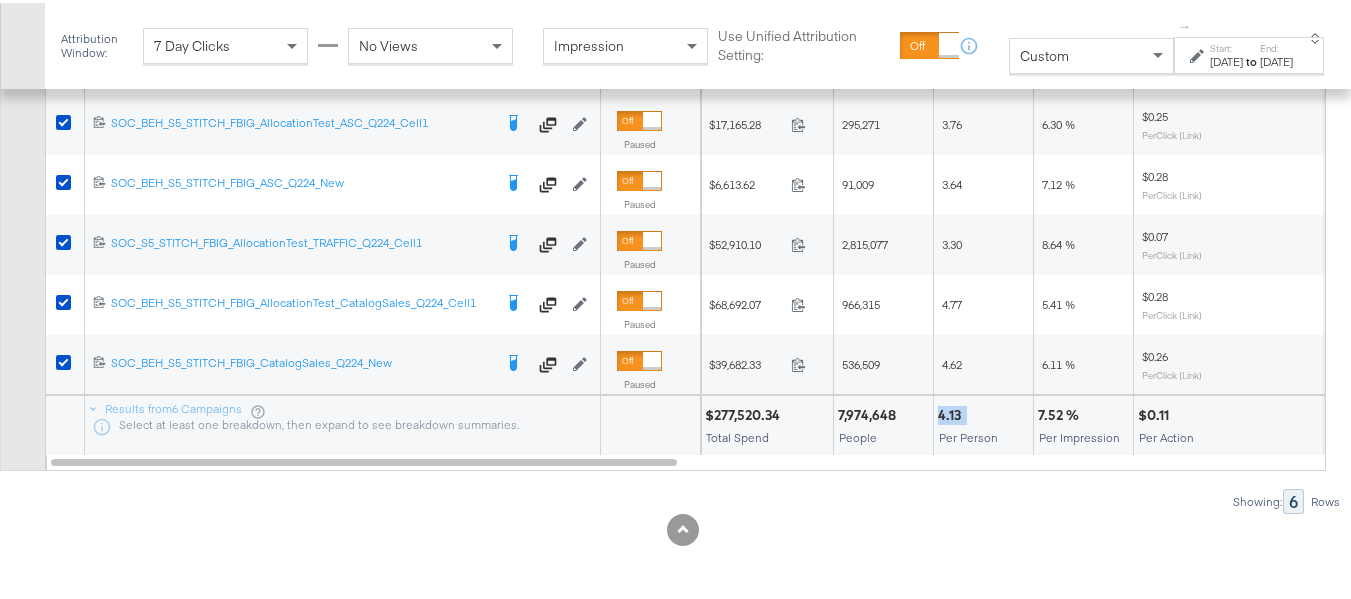 click on "4.13" at bounding box center [952, 412] 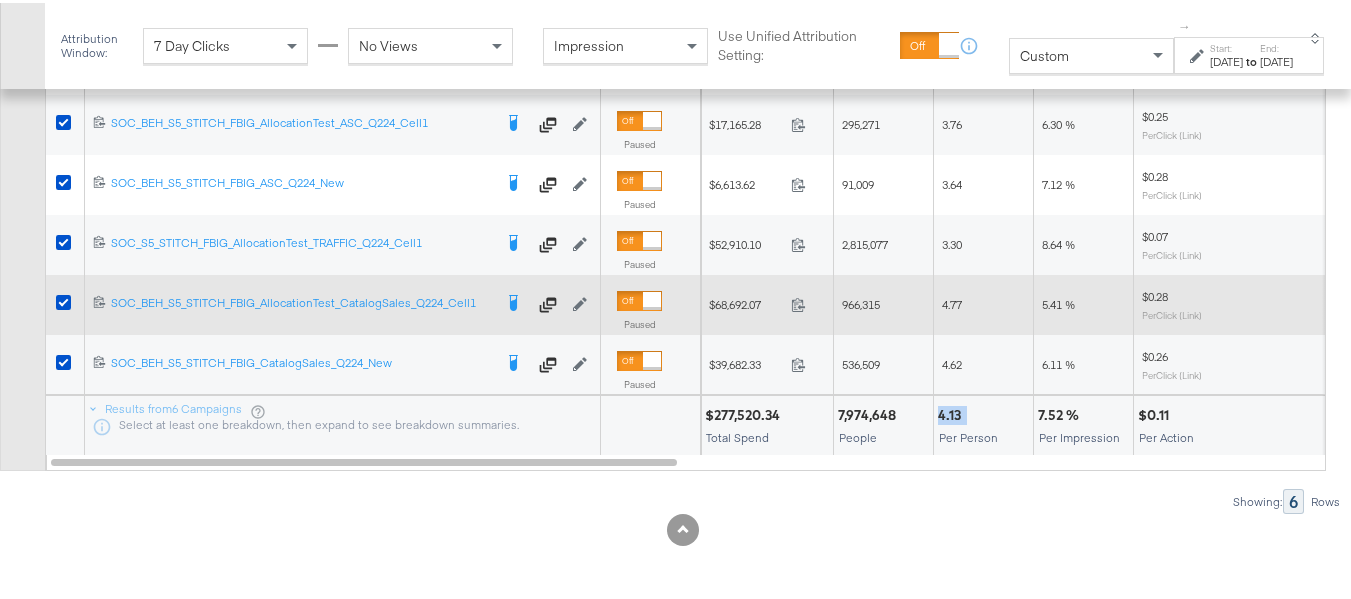 copy on "4.13" 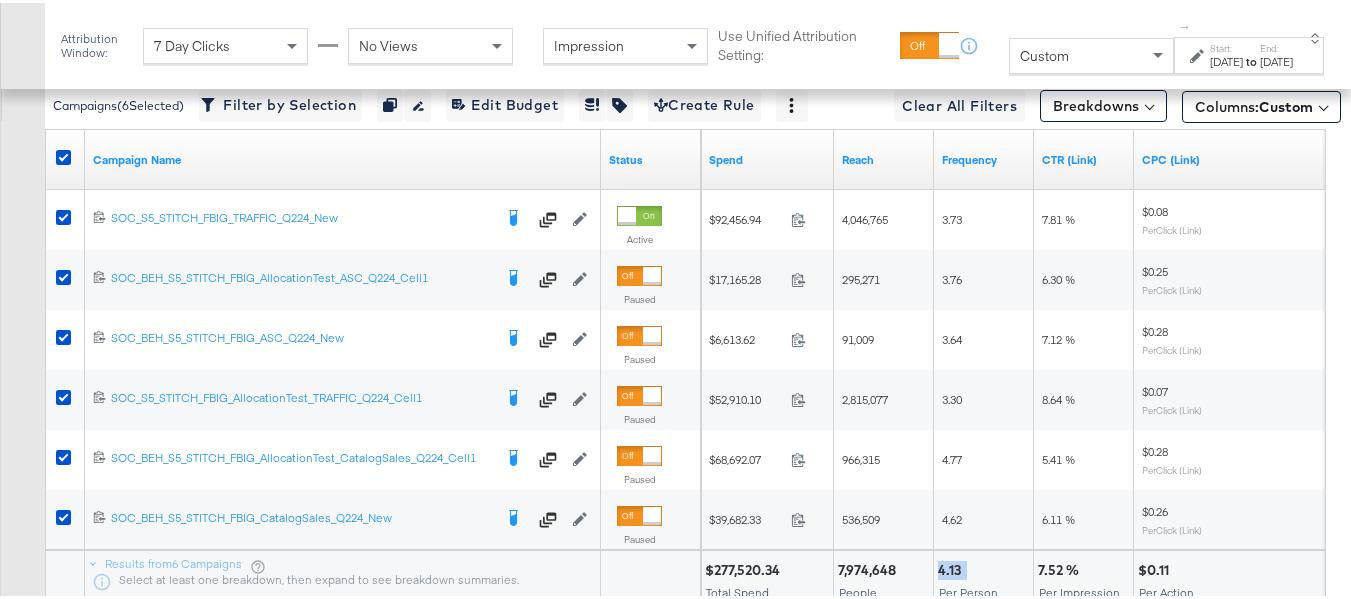 scroll, scrollTop: 787, scrollLeft: 0, axis: vertical 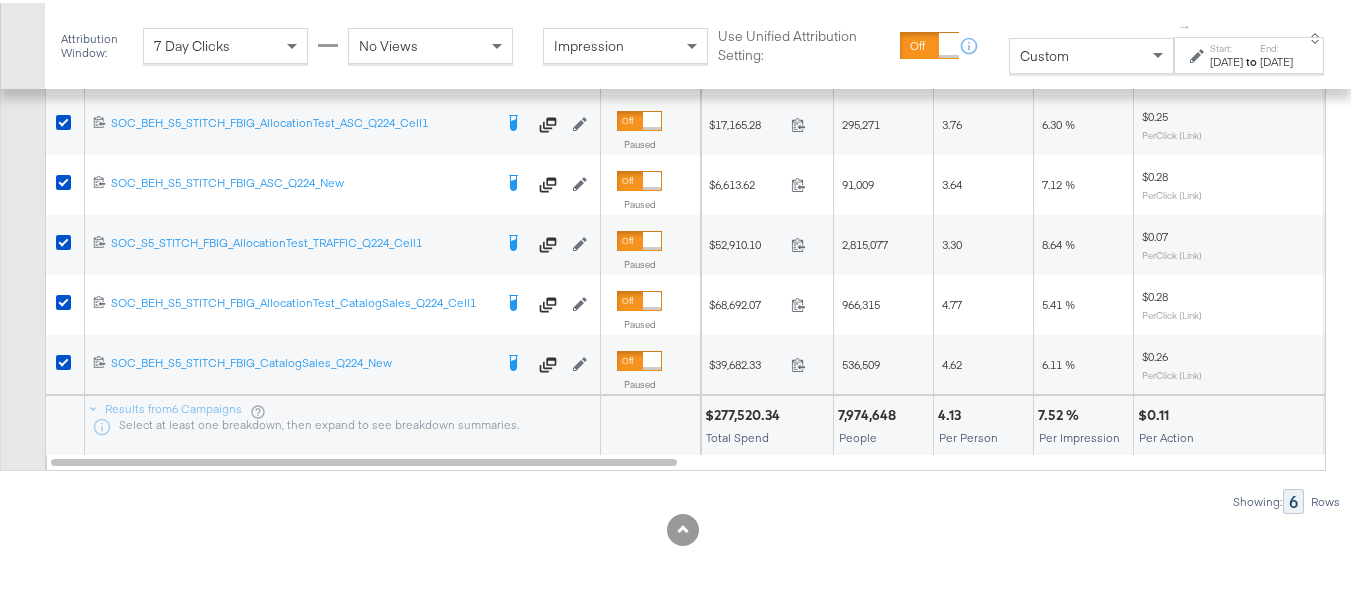 click on "7.52 %" at bounding box center (1061, 412) 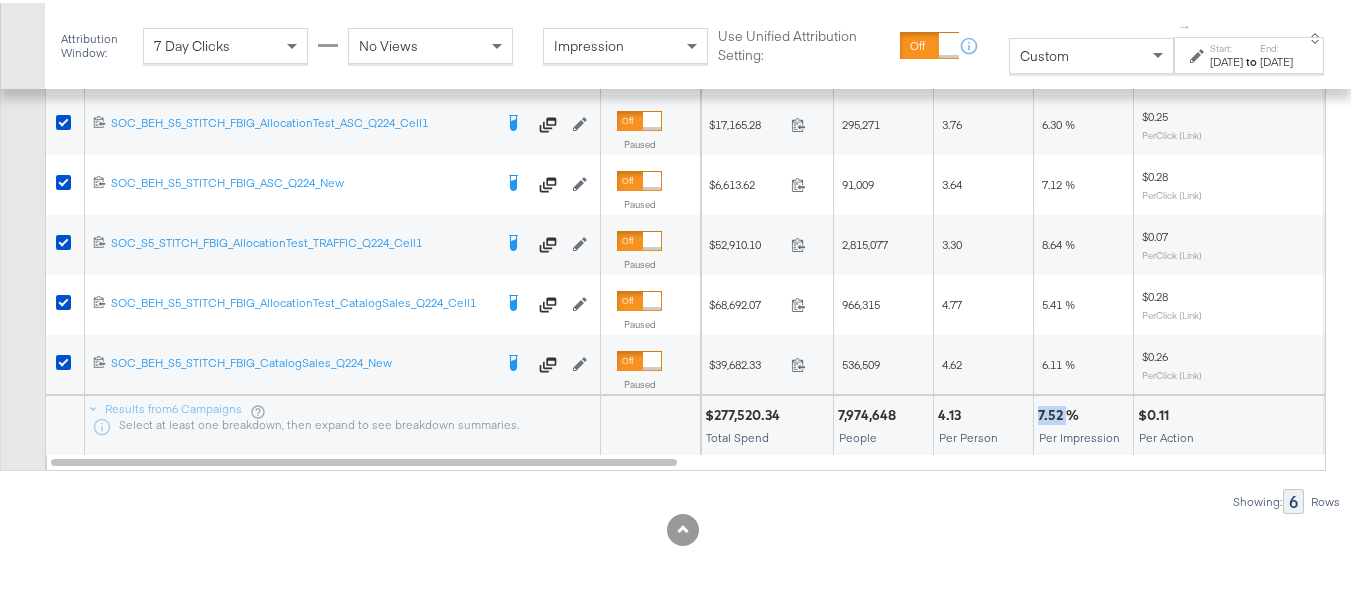 click on "7.52 %" at bounding box center (1061, 412) 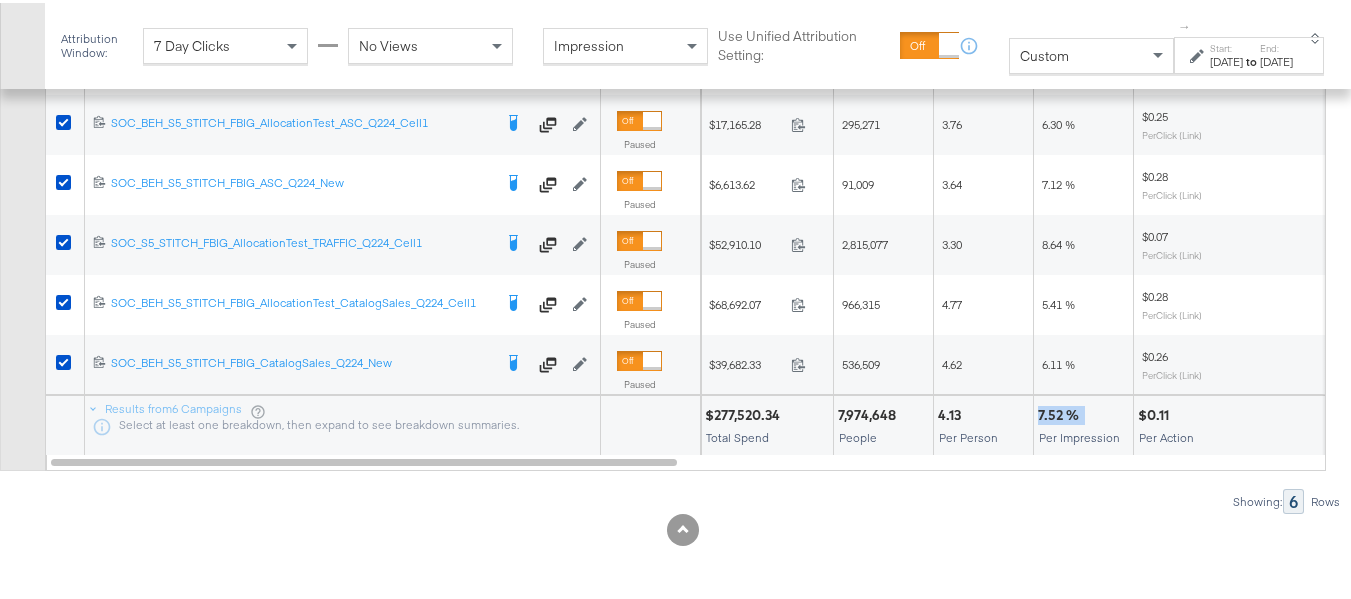 click on "7.52 %" at bounding box center (1061, 412) 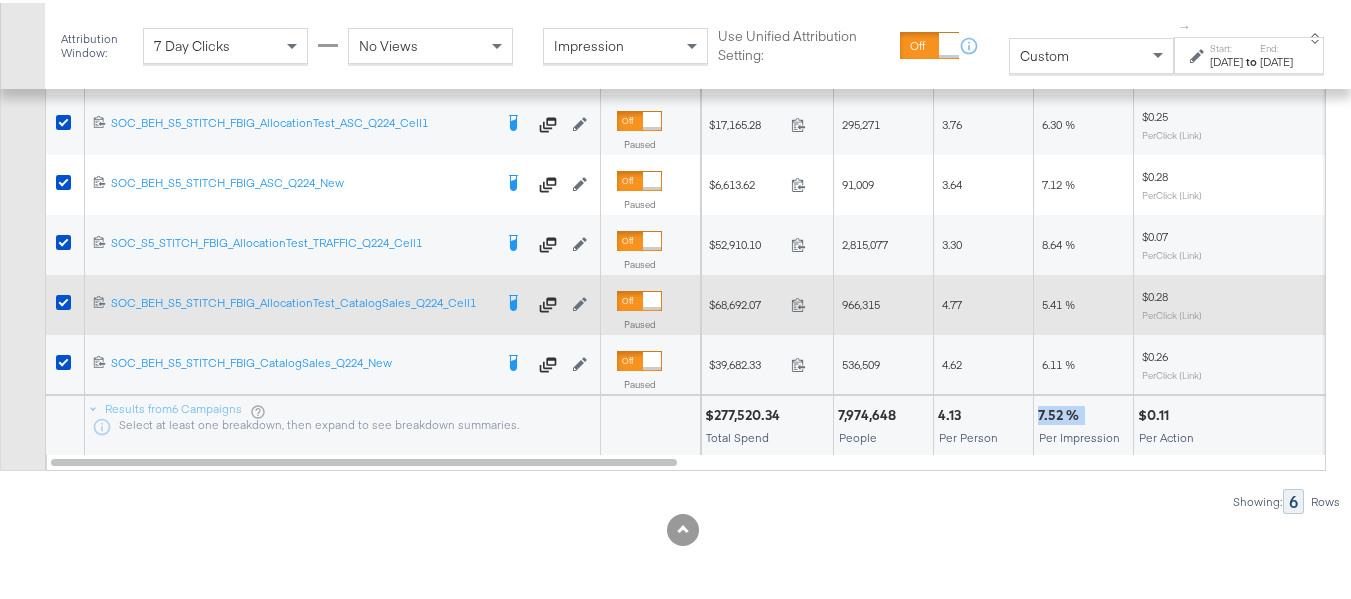 copy on "7.52 %" 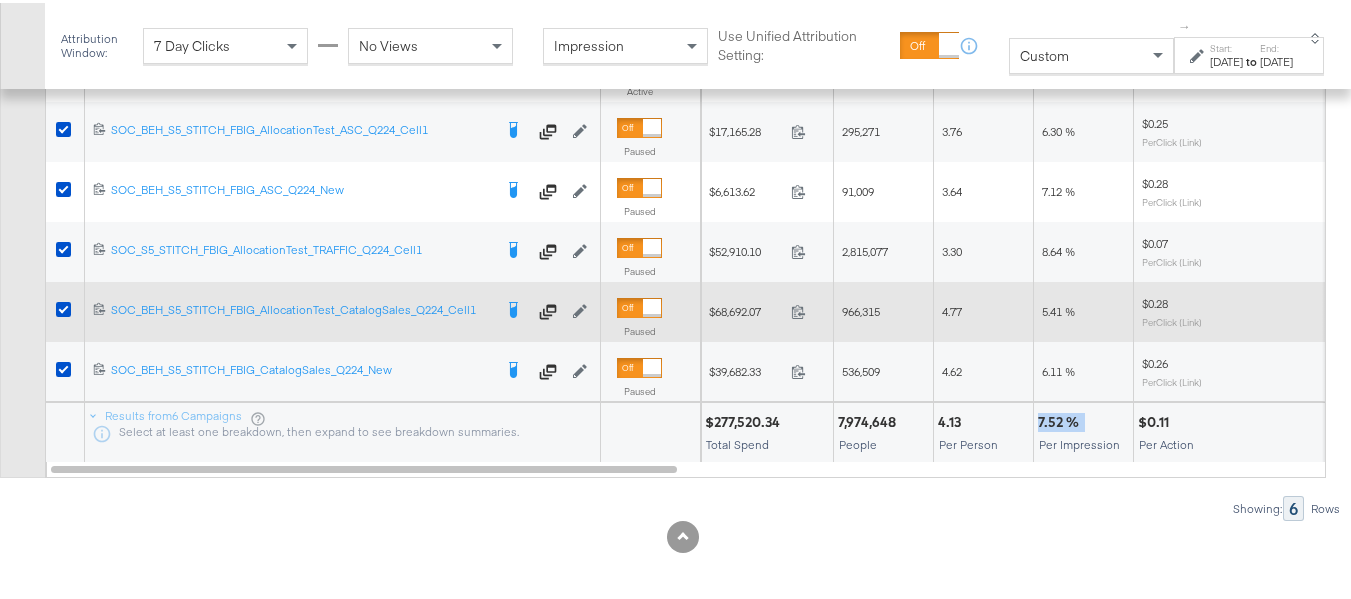scroll, scrollTop: 787, scrollLeft: 0, axis: vertical 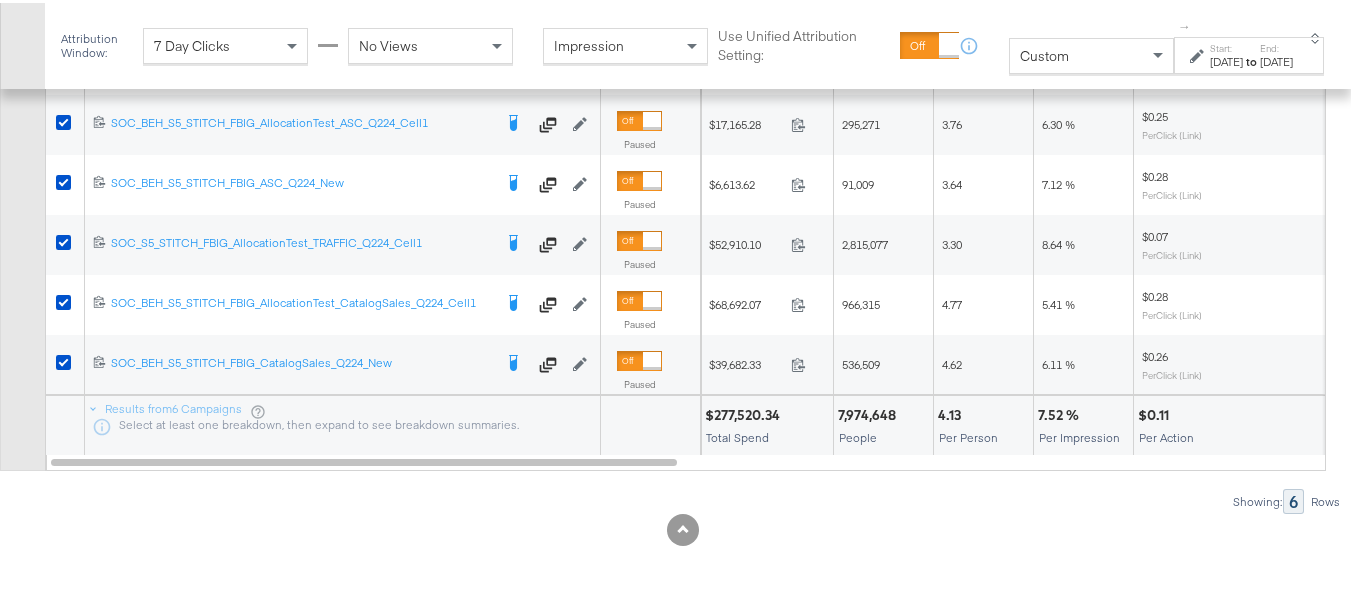 click on "$0.11" at bounding box center (1156, 412) 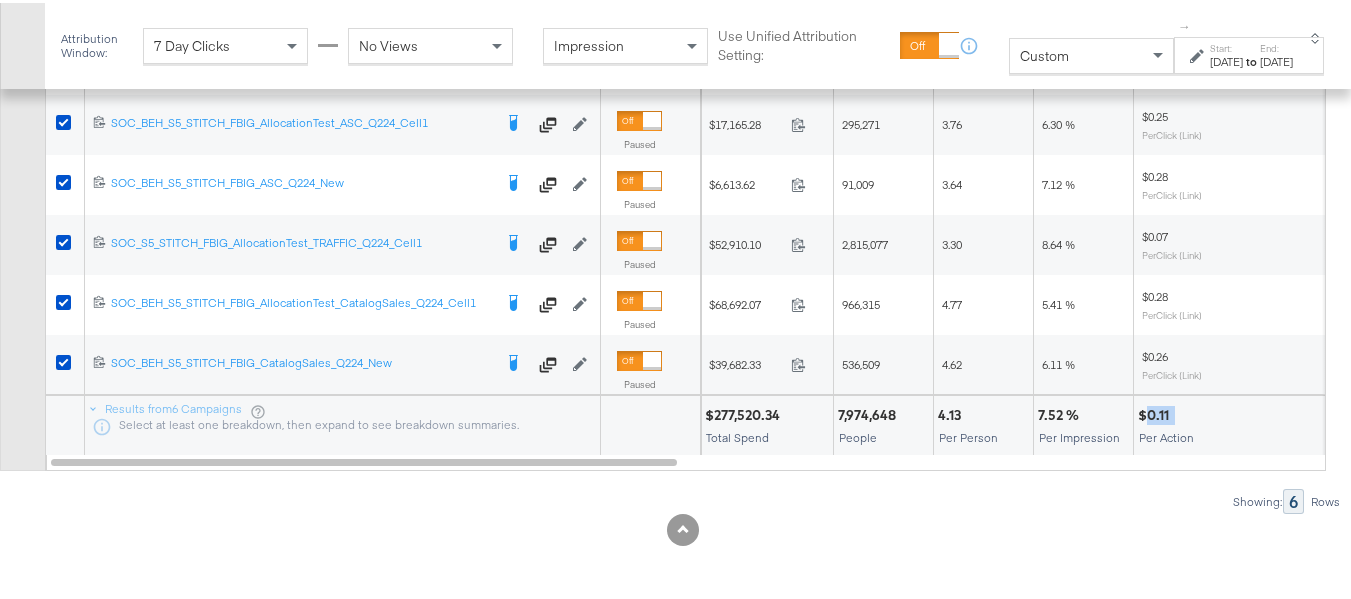 click on "$0.11" at bounding box center (1156, 412) 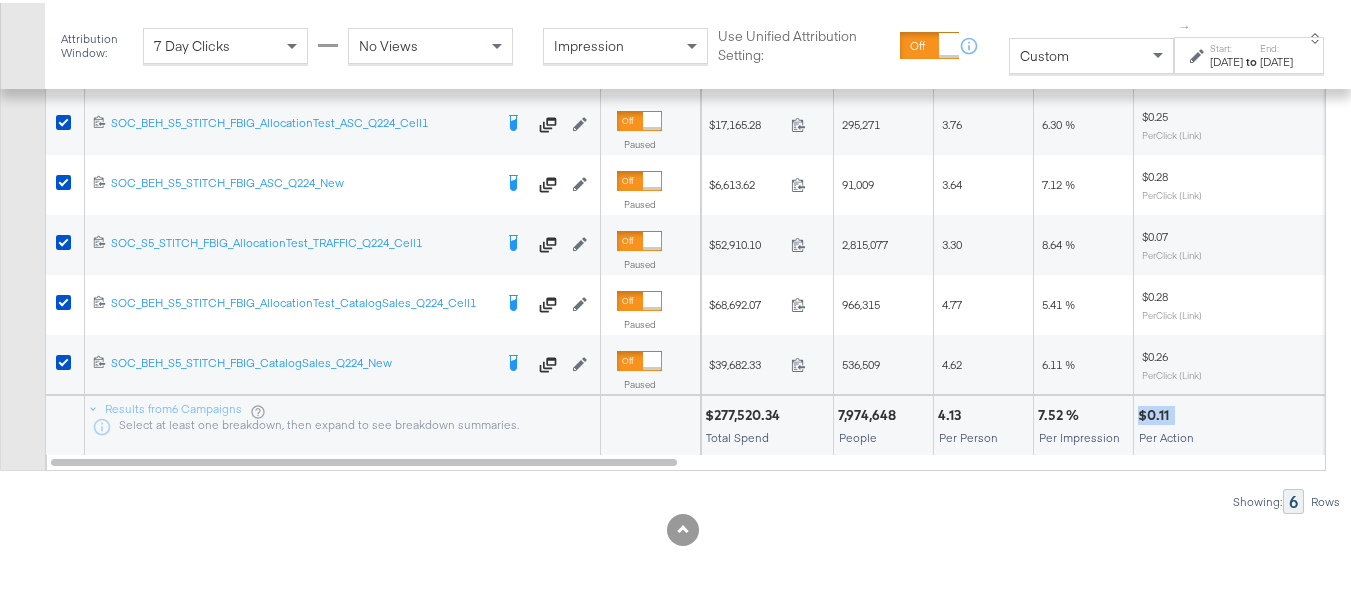 click on "$0.11" at bounding box center (1156, 412) 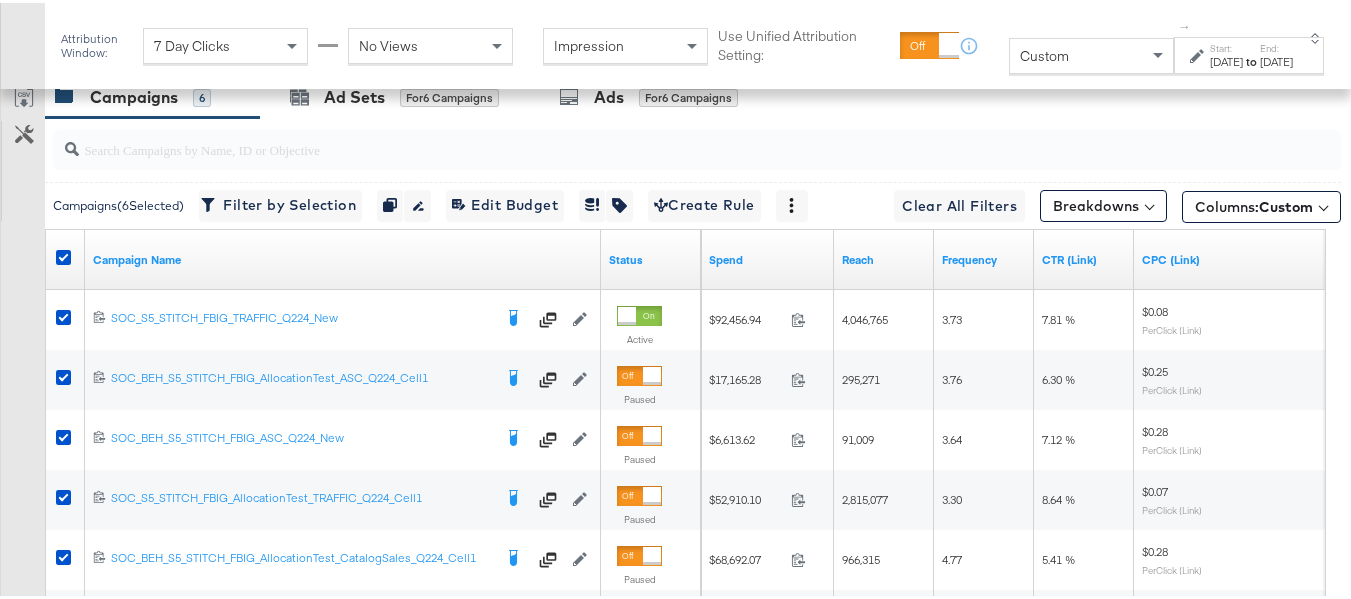 scroll, scrollTop: 687, scrollLeft: 0, axis: vertical 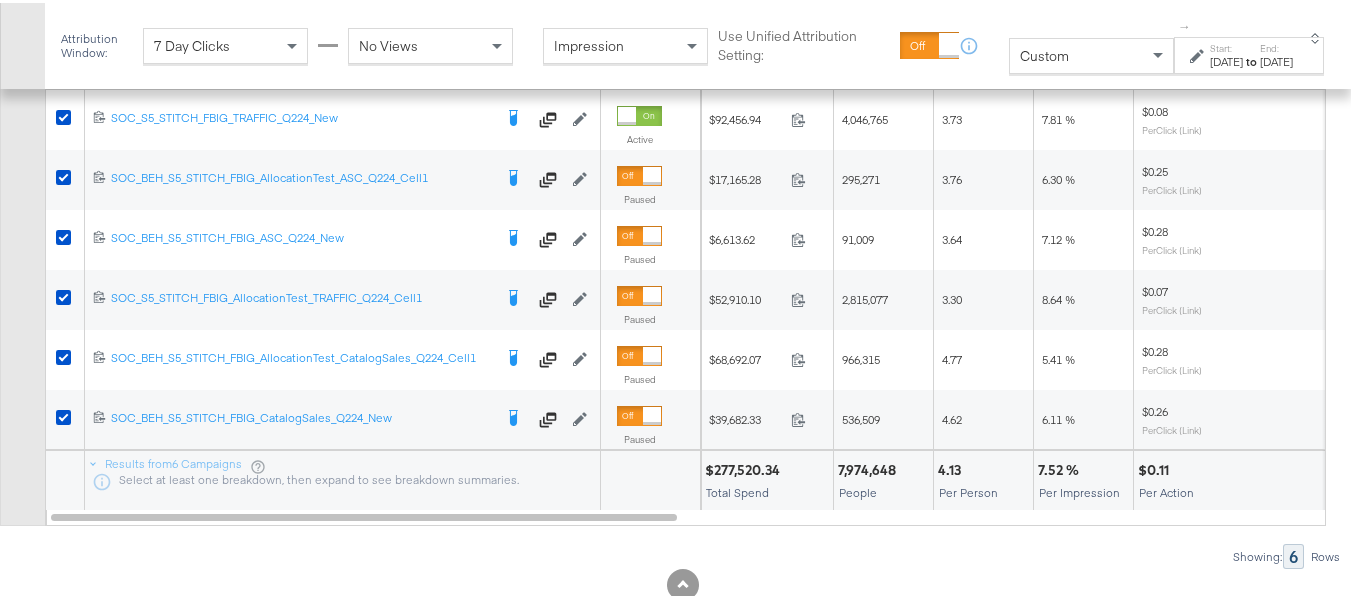 click at bounding box center [998, 467] 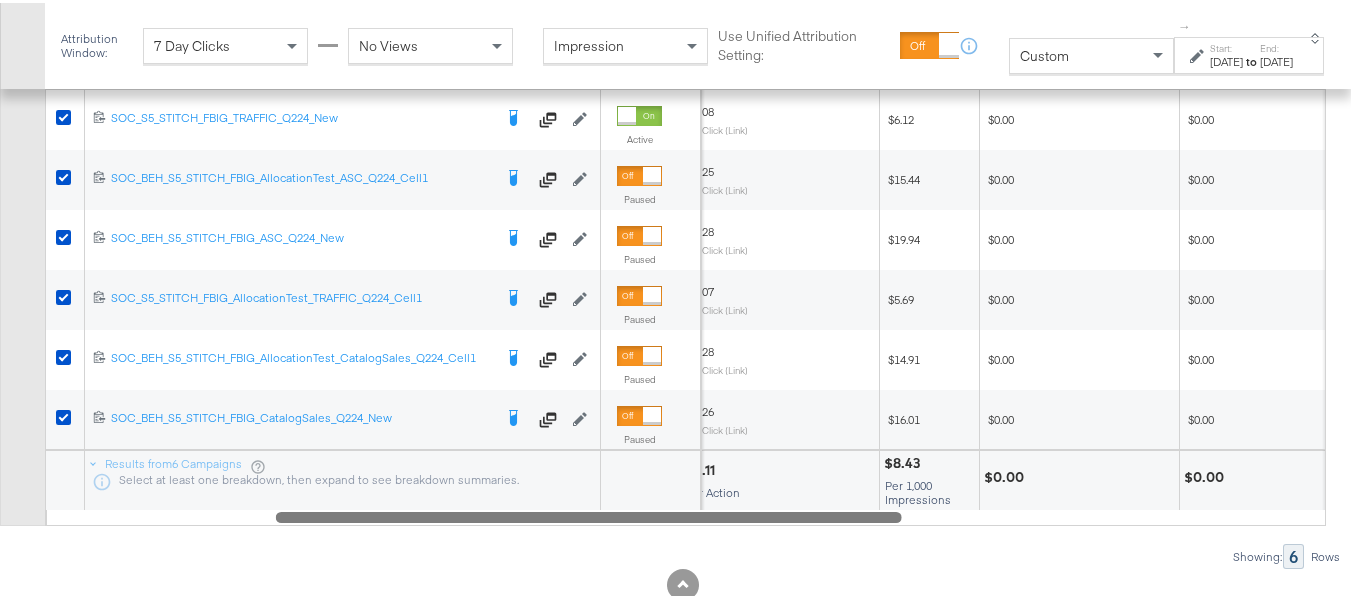 drag, startPoint x: 608, startPoint y: 565, endPoint x: 835, endPoint y: 565, distance: 227 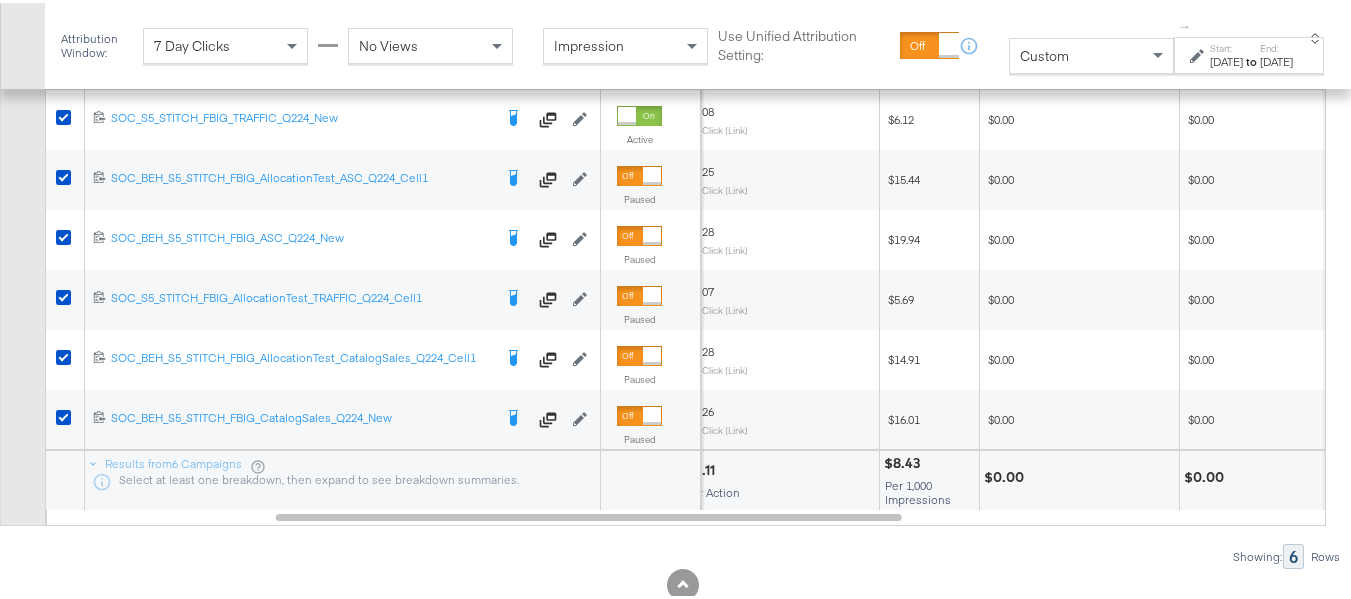 click on "$8.43    Per 1,000 Impressions" at bounding box center [929, 478] 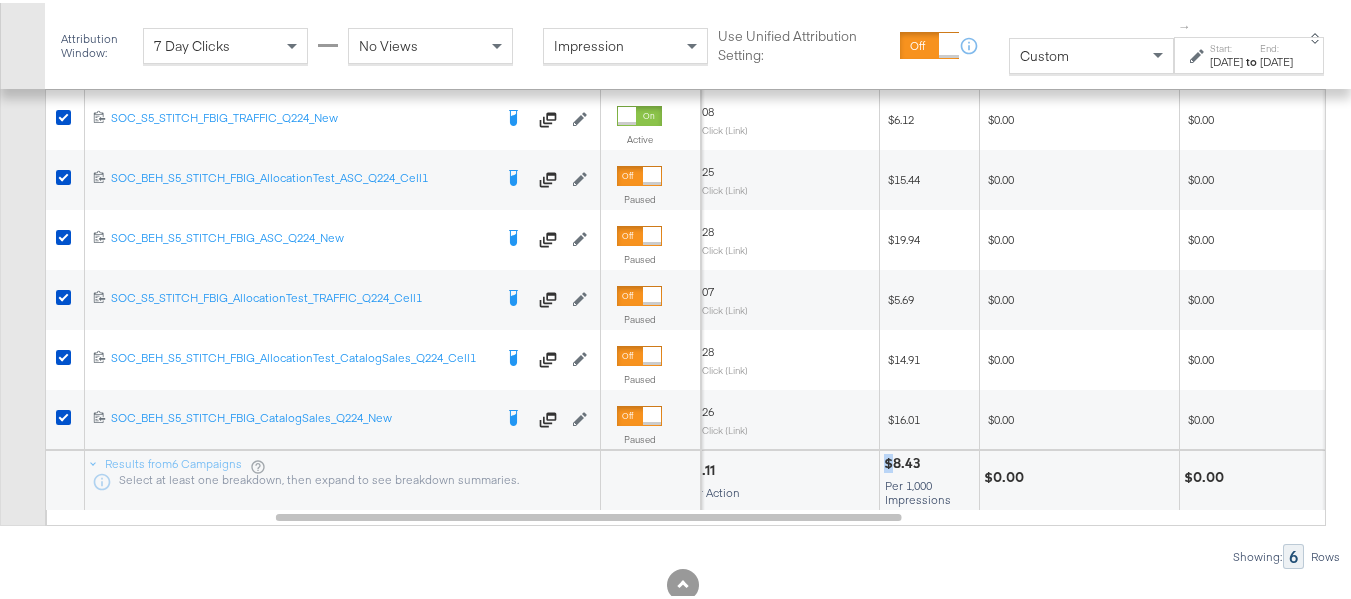 click on "$8.43    Per 1,000 Impressions" at bounding box center [929, 478] 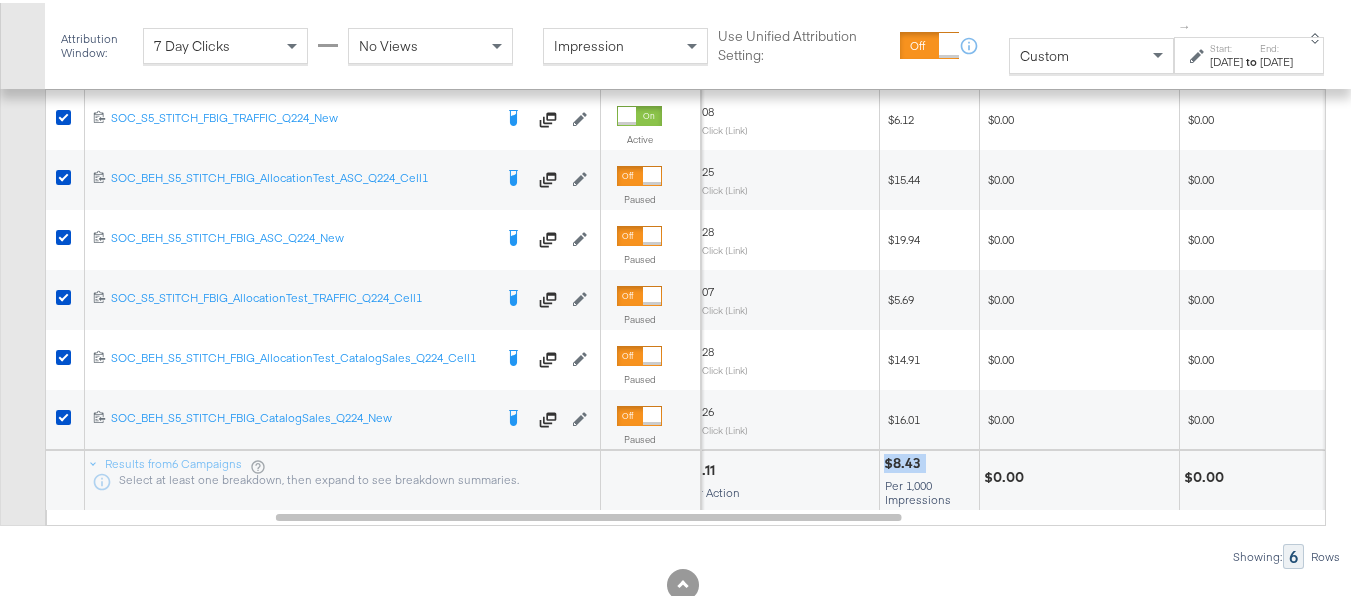 click on "$8.43    Per 1,000 Impressions" at bounding box center [929, 478] 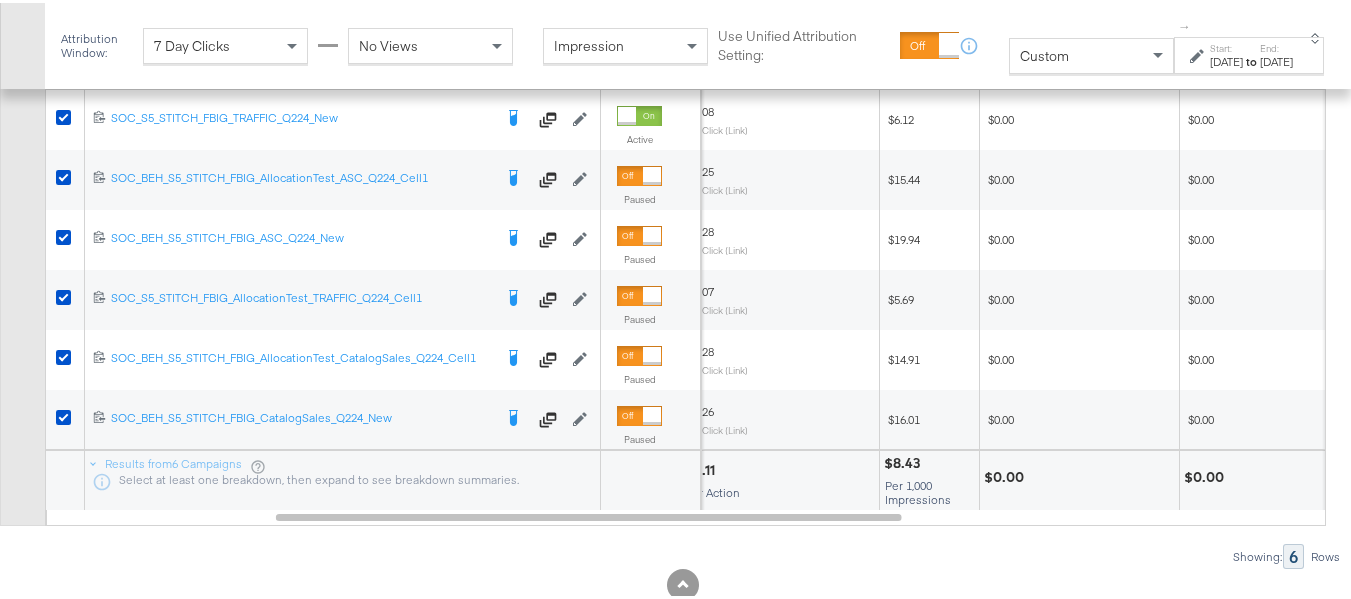 click on "$0.00" at bounding box center (1007, 474) 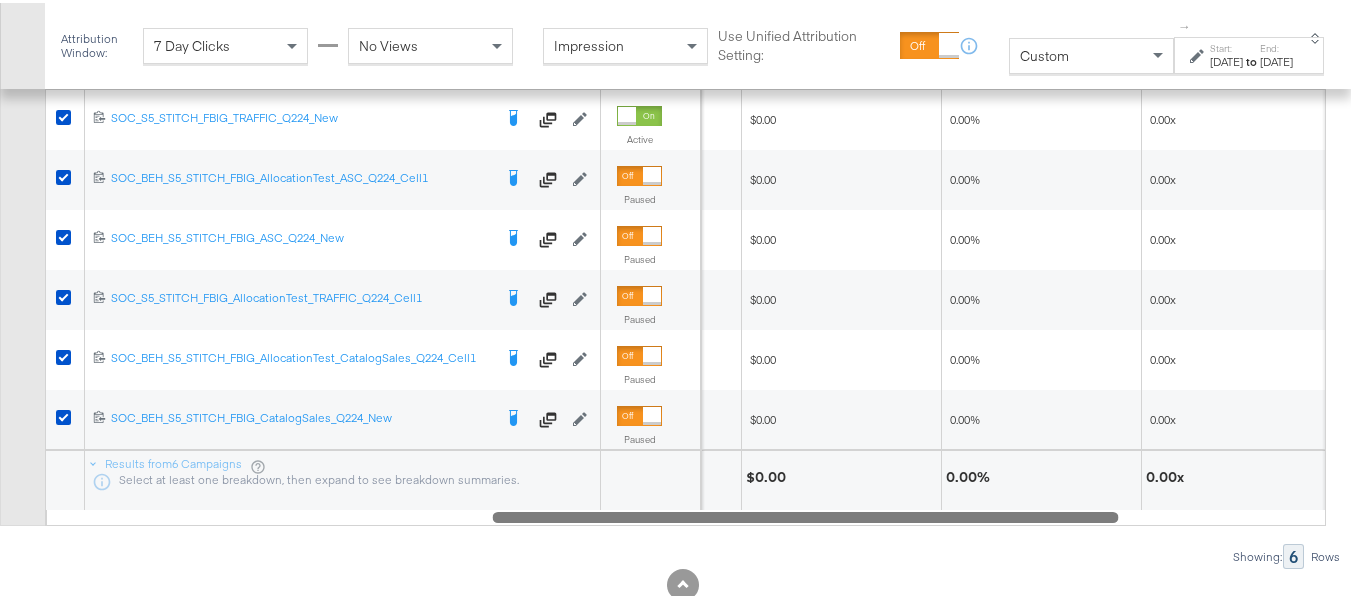 drag, startPoint x: 876, startPoint y: 563, endPoint x: 1095, endPoint y: 565, distance: 219.00912 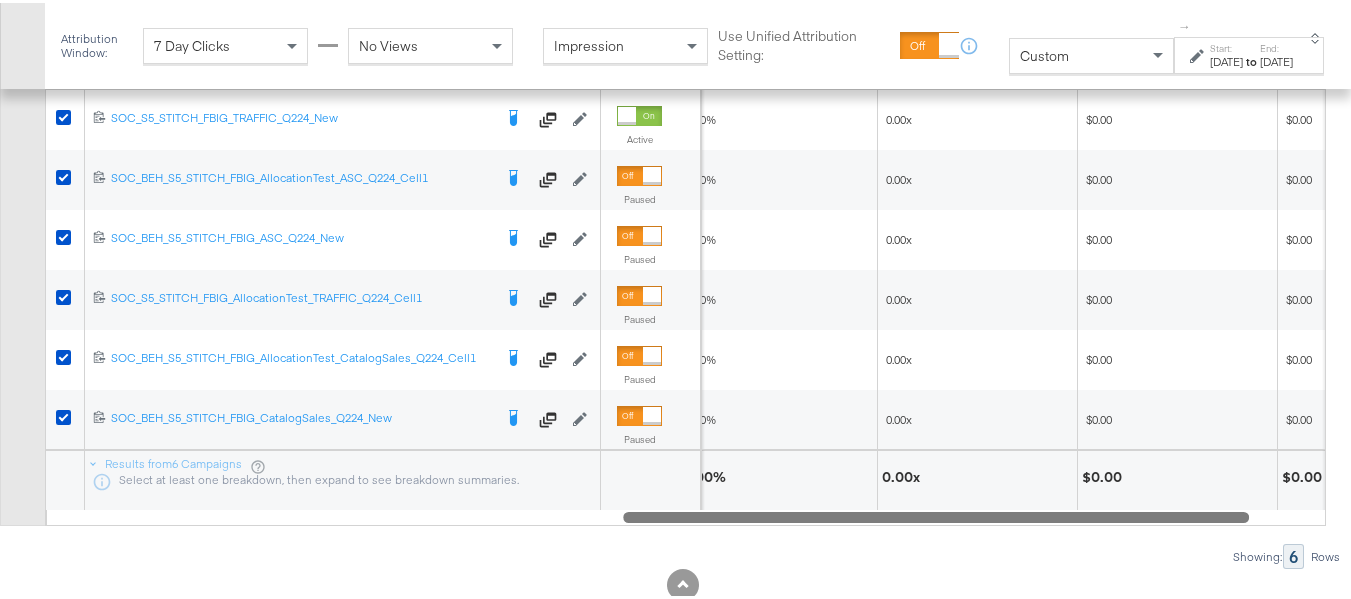 drag, startPoint x: 985, startPoint y: 559, endPoint x: 1118, endPoint y: 559, distance: 133 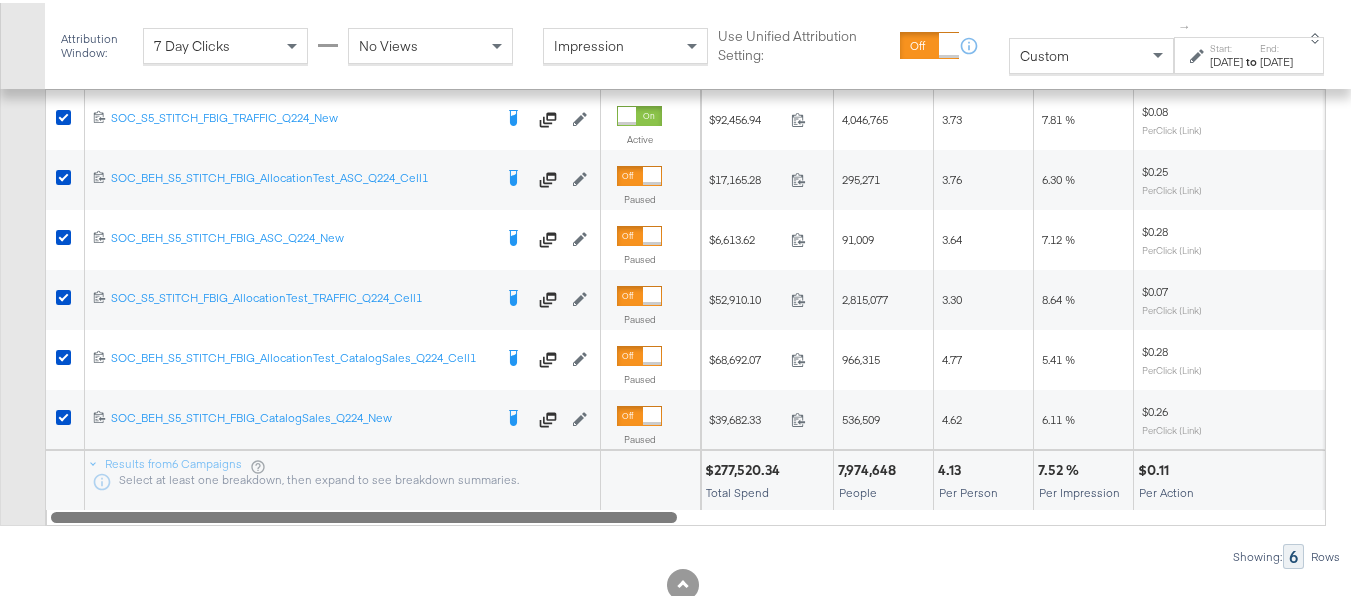 drag, startPoint x: 1187, startPoint y: 561, endPoint x: 472, endPoint y: 534, distance: 715.5096 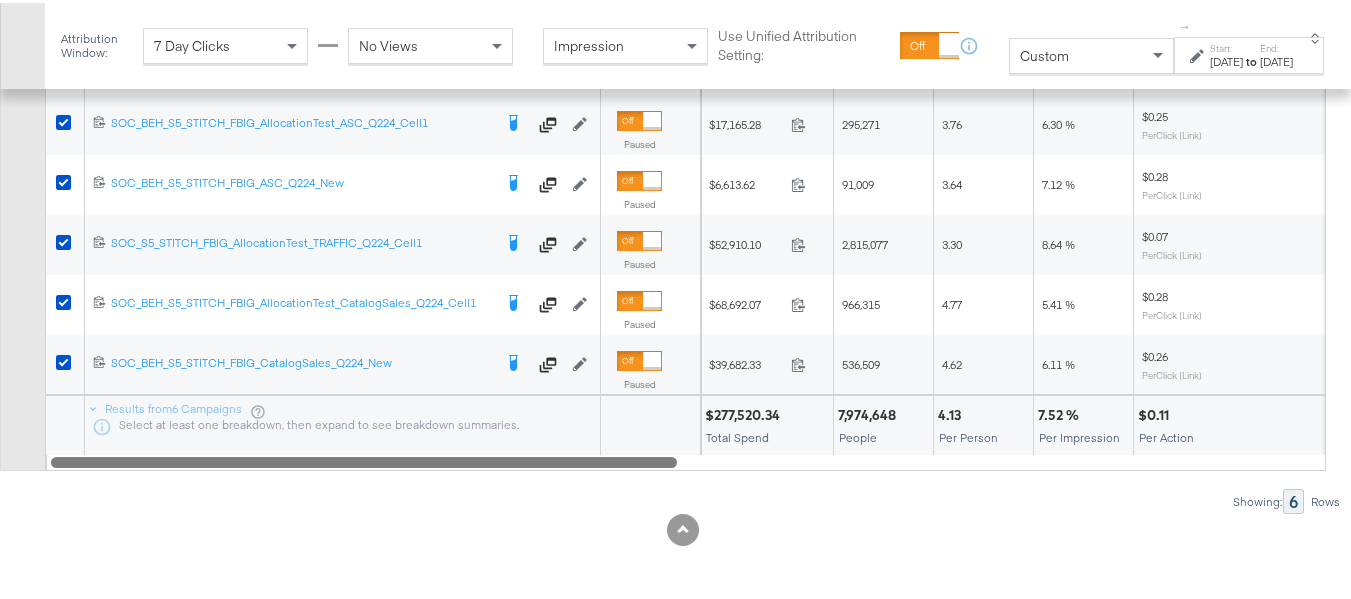 scroll, scrollTop: 0, scrollLeft: 0, axis: both 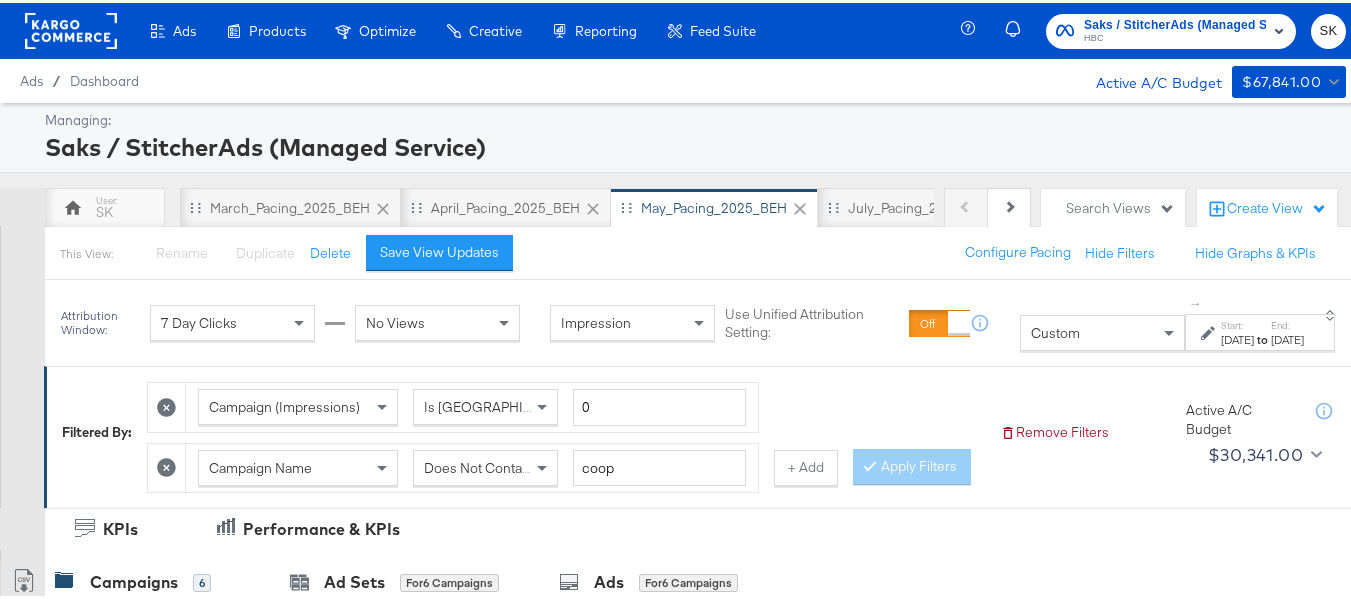 click 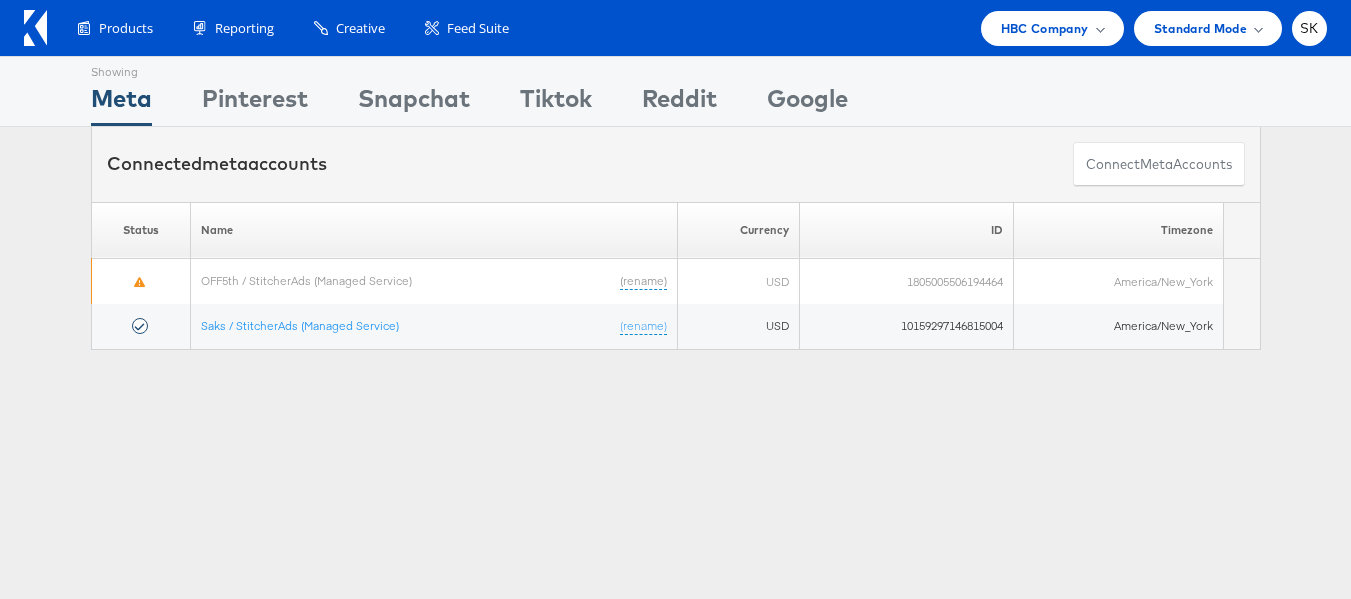 scroll, scrollTop: 0, scrollLeft: 0, axis: both 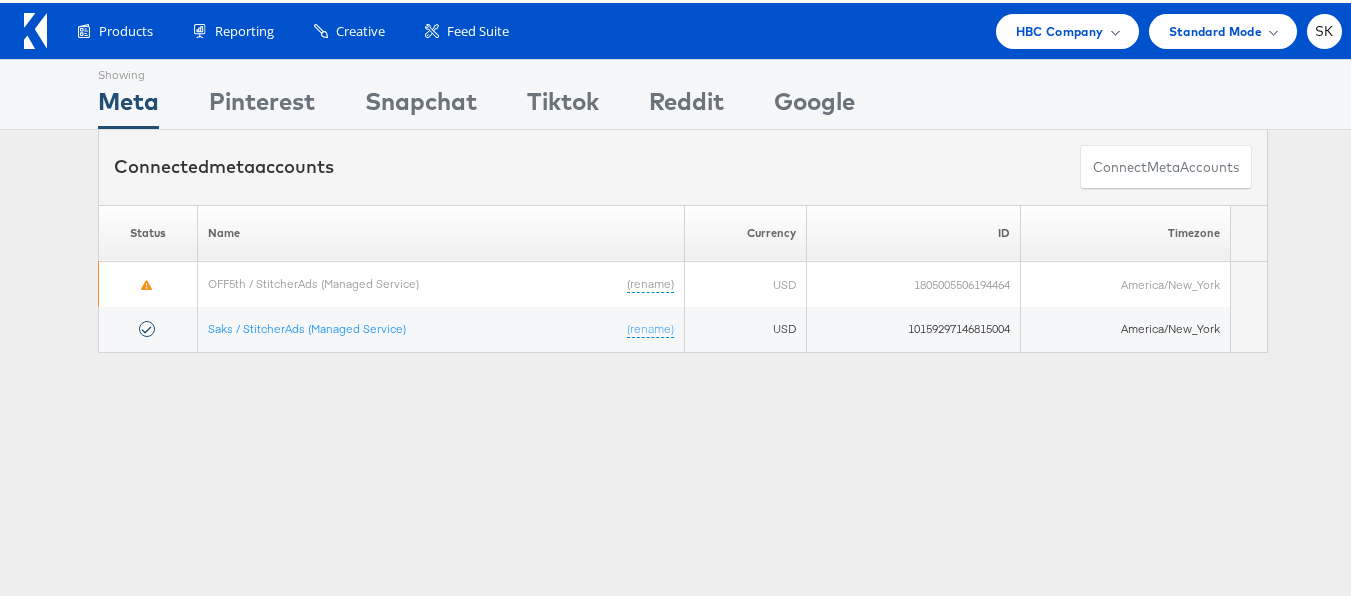 click 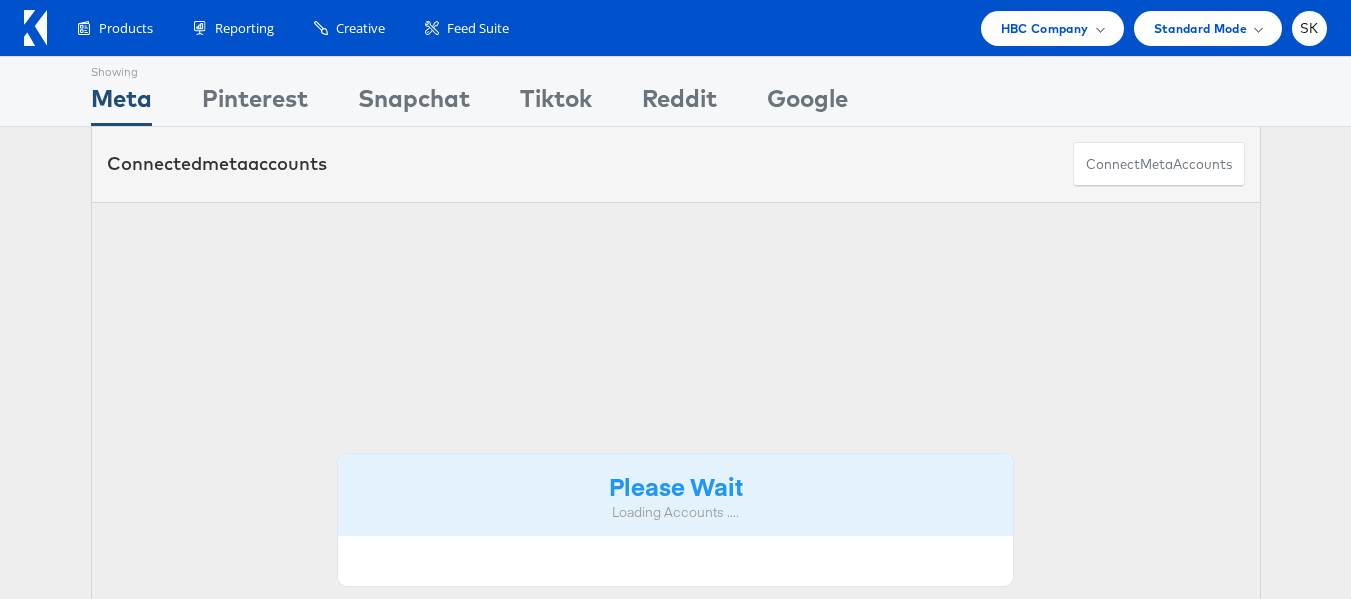 click on "HBC Company" at bounding box center (1045, 28) 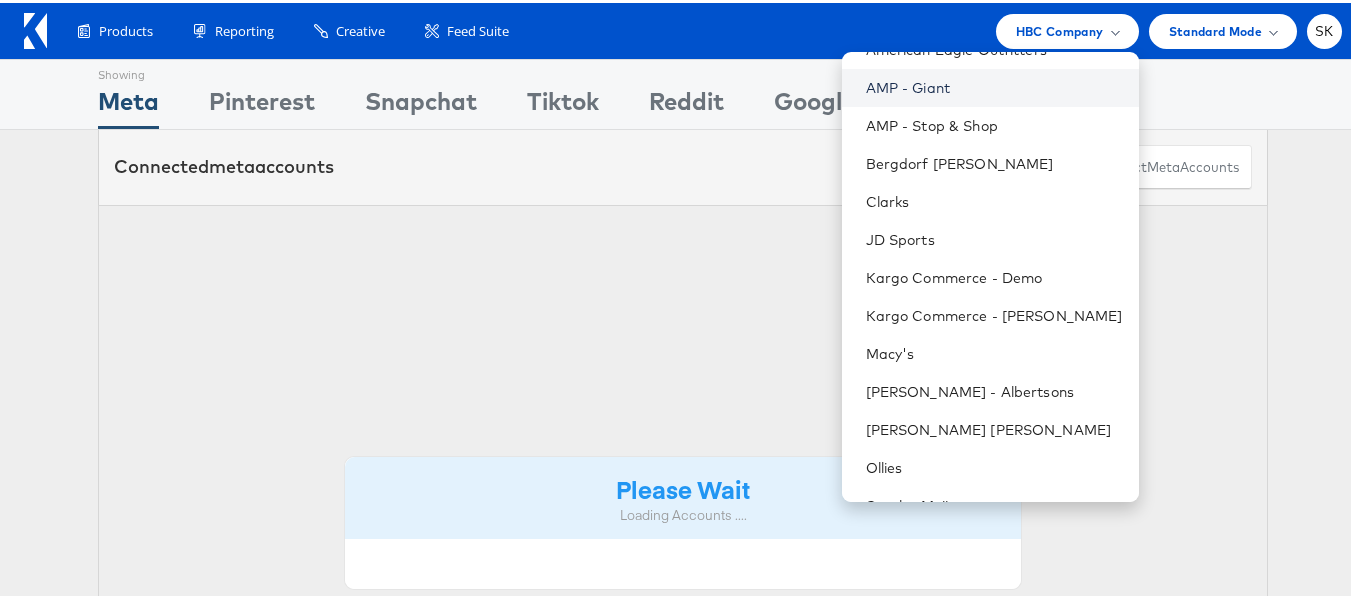 scroll, scrollTop: 248, scrollLeft: 0, axis: vertical 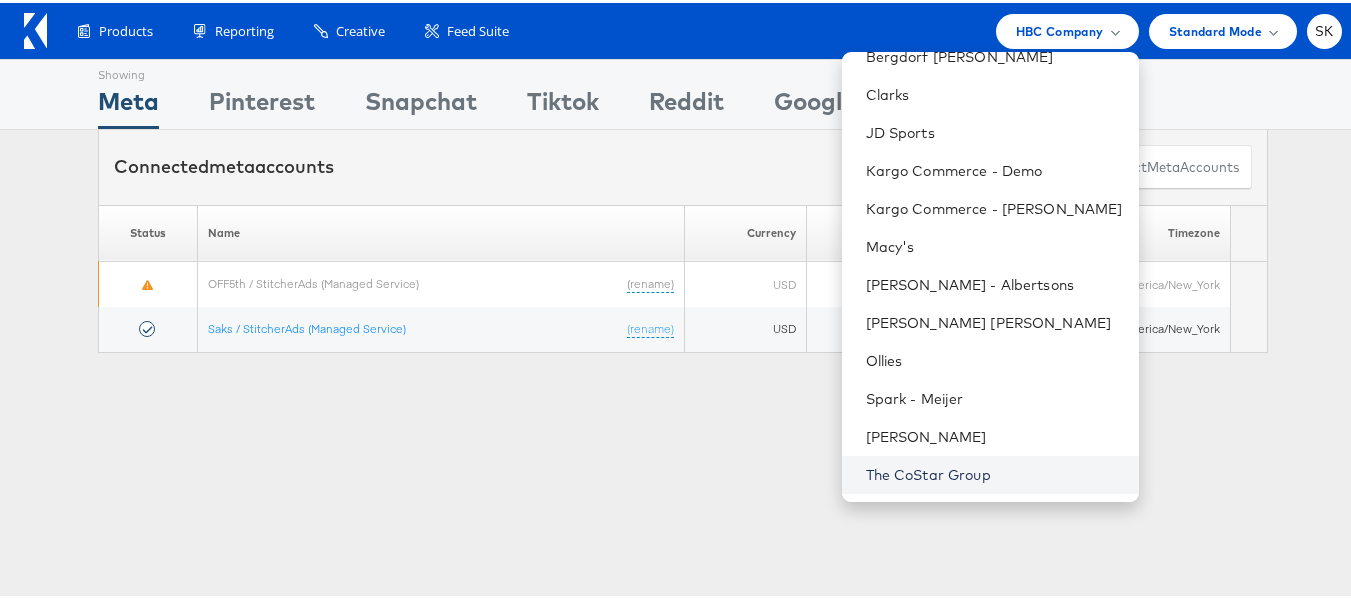 click on "The CoStar Group" at bounding box center (994, 472) 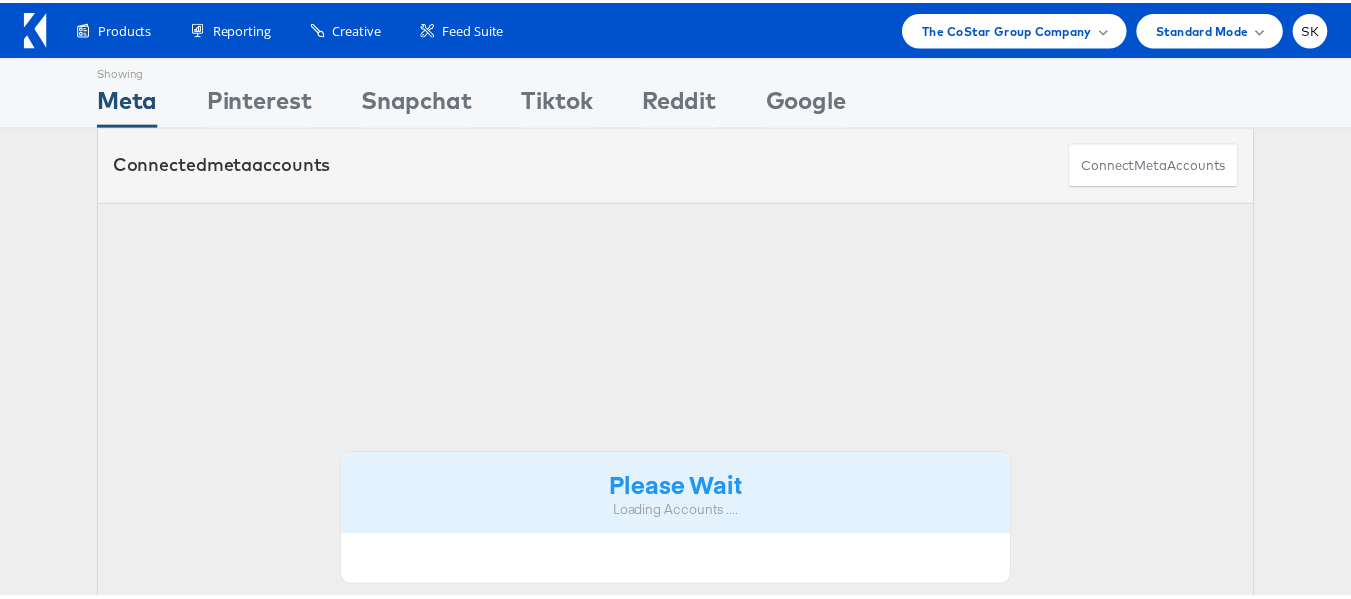 scroll, scrollTop: 0, scrollLeft: 0, axis: both 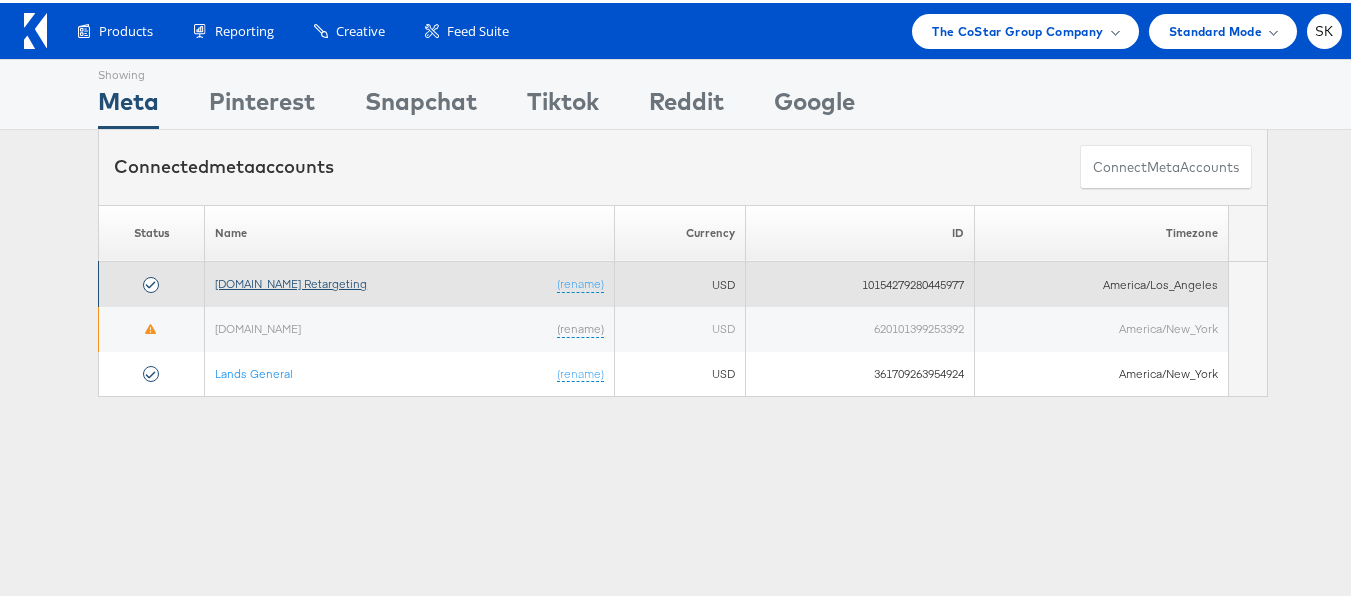 click on "[DOMAIN_NAME] Retargeting" at bounding box center [291, 280] 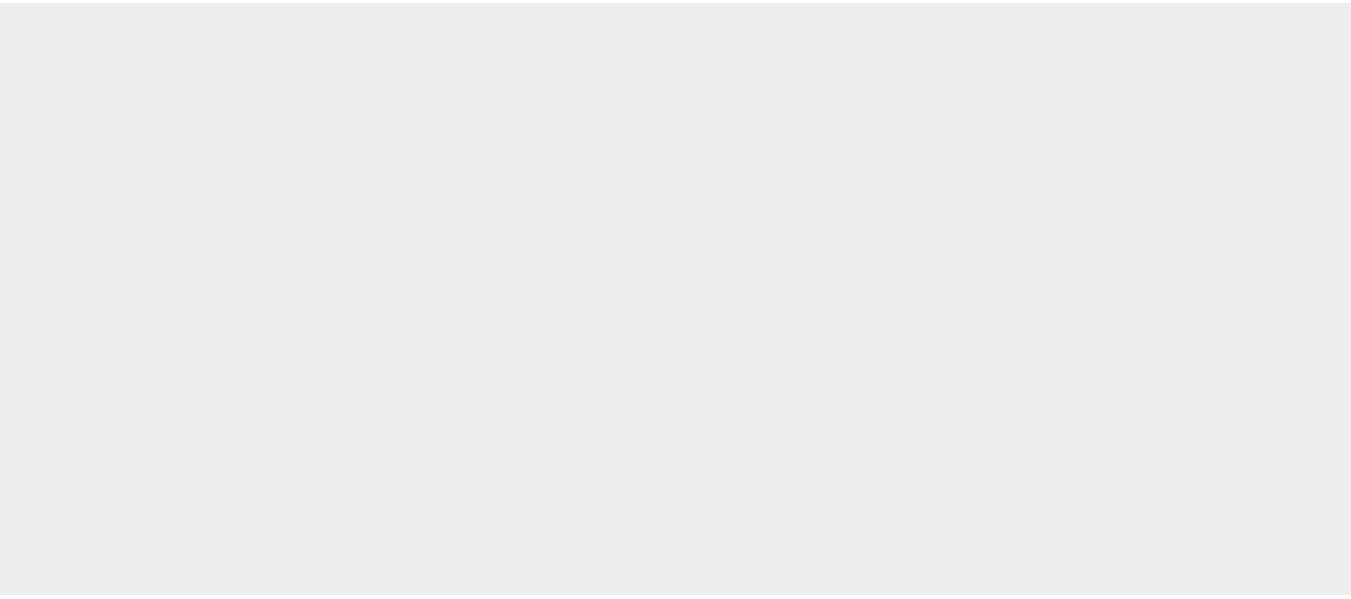 scroll, scrollTop: 0, scrollLeft: 0, axis: both 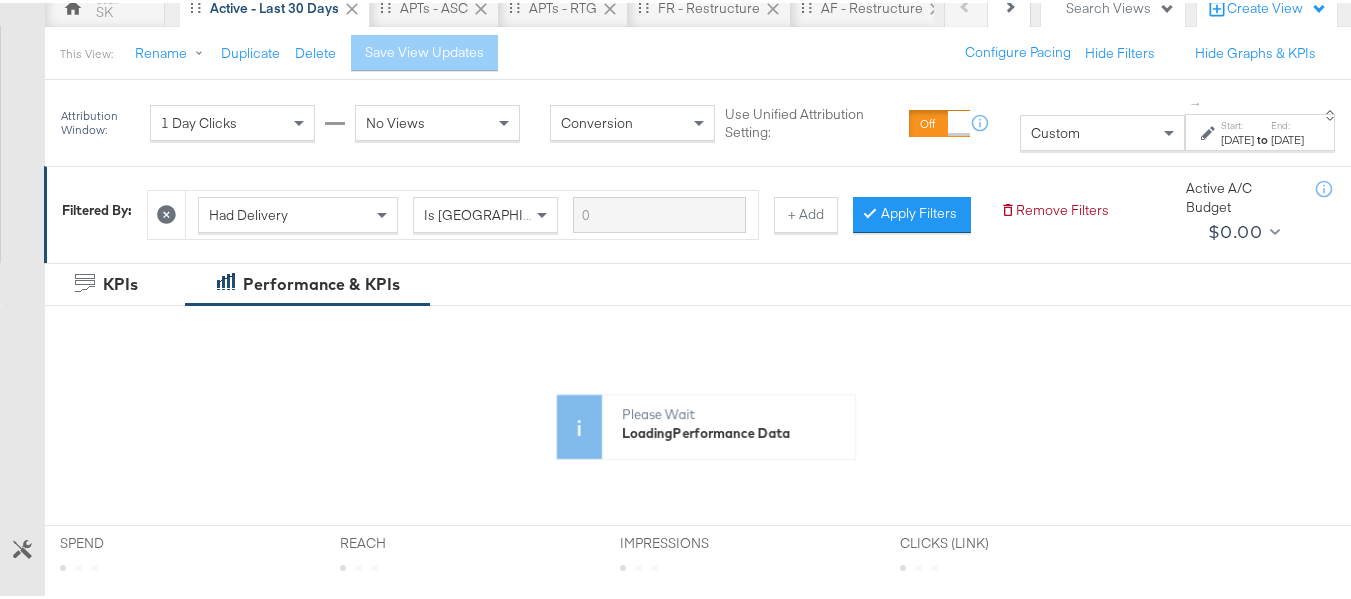 click on "Custom" at bounding box center (1102, 130) 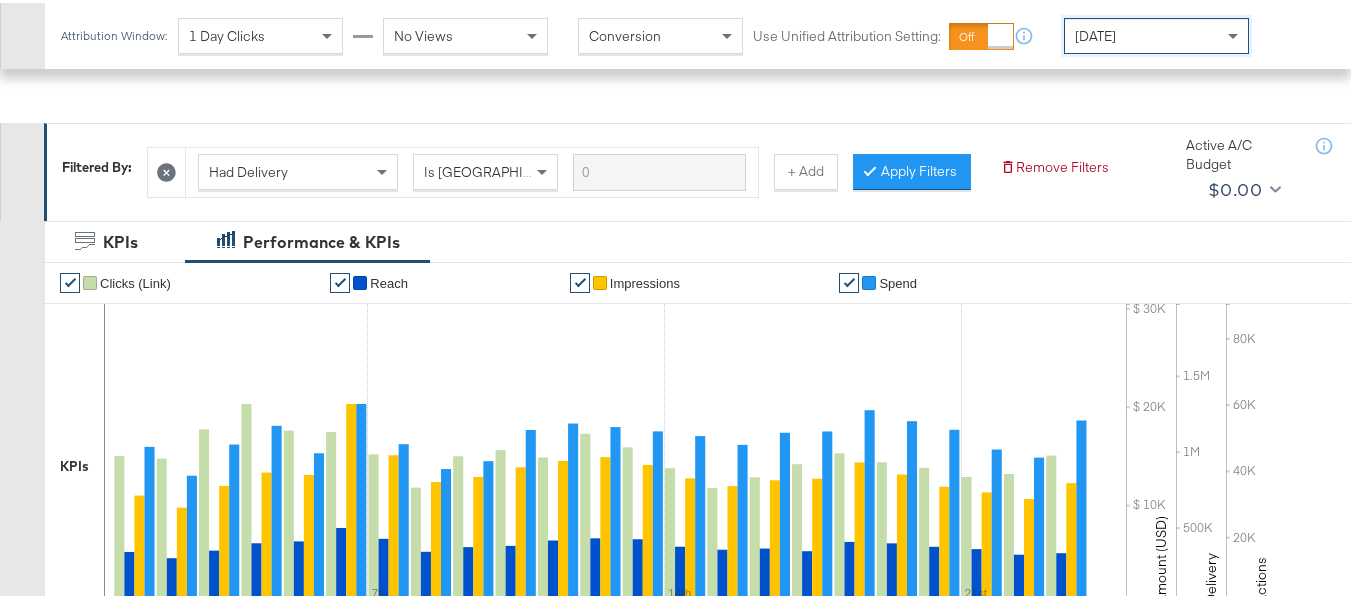 scroll, scrollTop: 700, scrollLeft: 0, axis: vertical 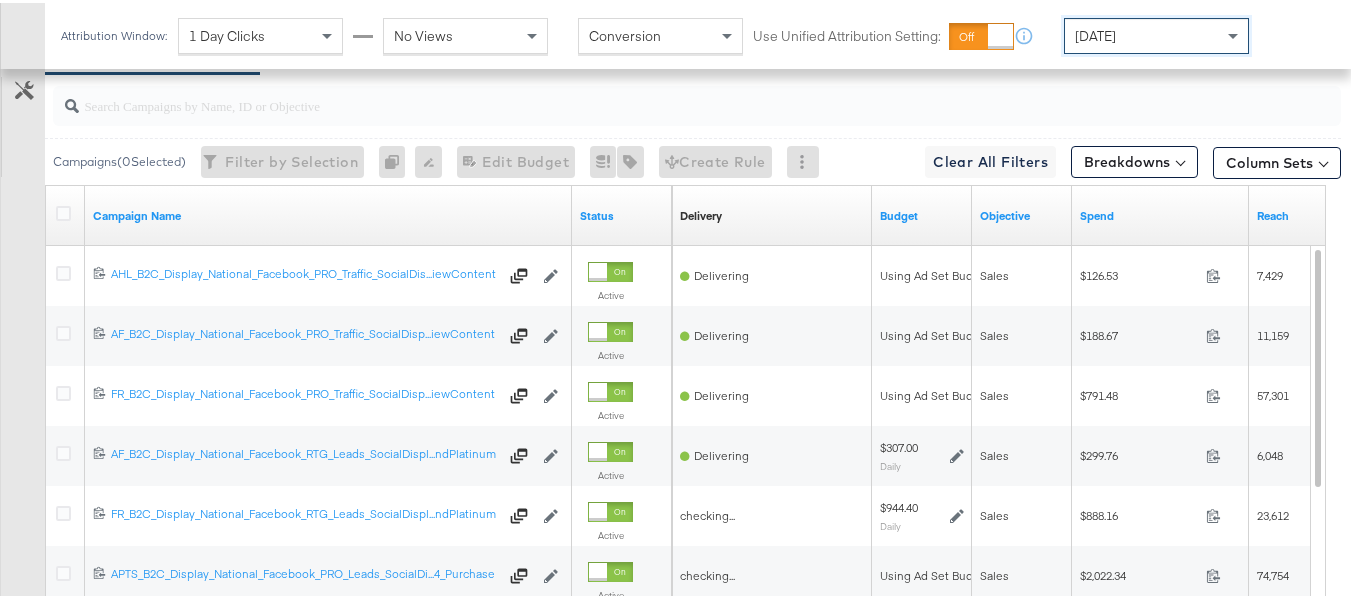 click at bounding box center [653, 94] 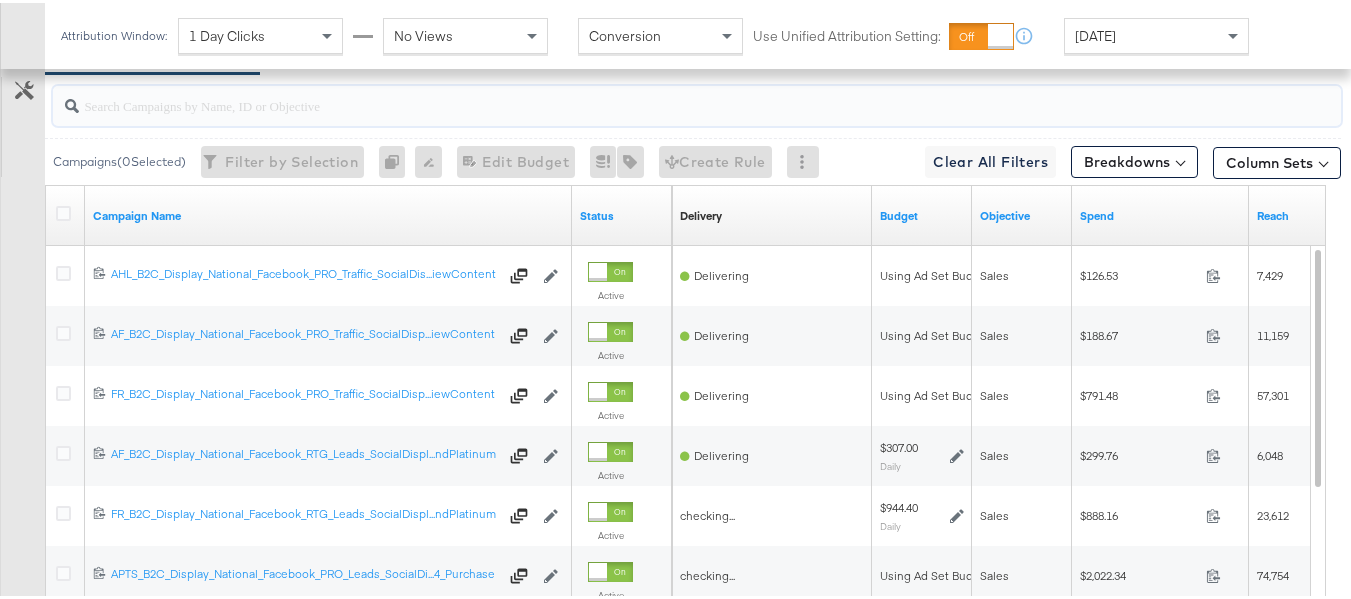 paste on "APTS_B2C_Display_National_Facebook_RTG_Leads_SocialDisplay_alwayson_Retargeting_DARE24_DiamondPlatinum" 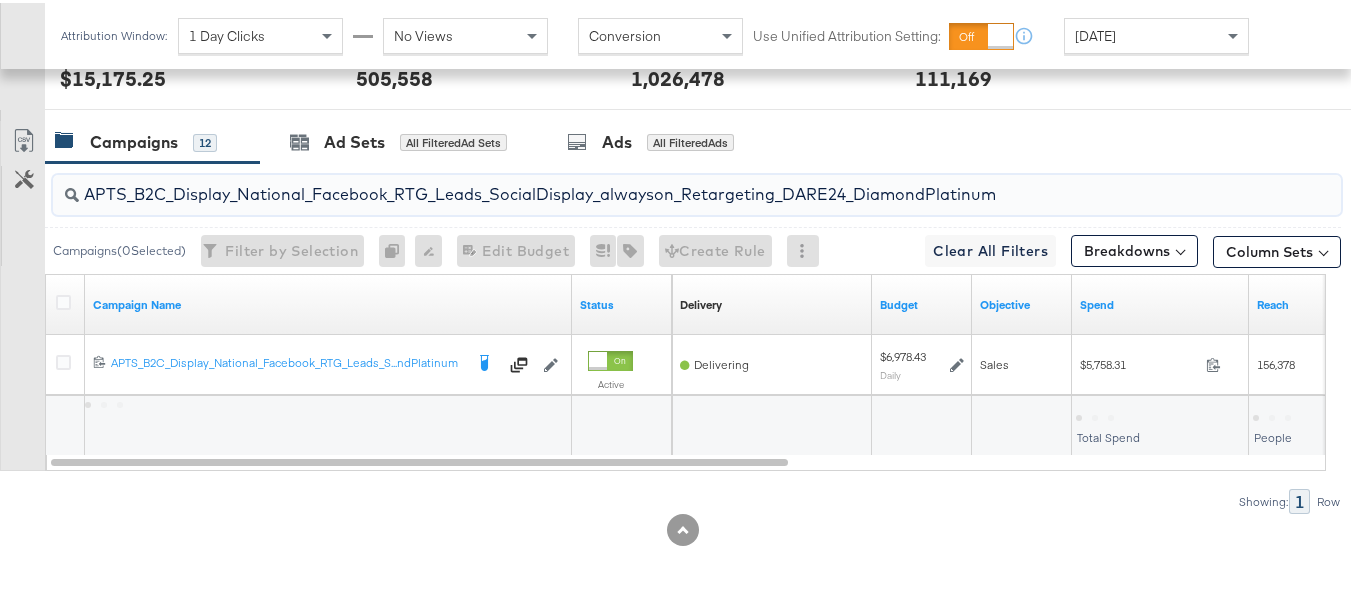 scroll, scrollTop: 873, scrollLeft: 0, axis: vertical 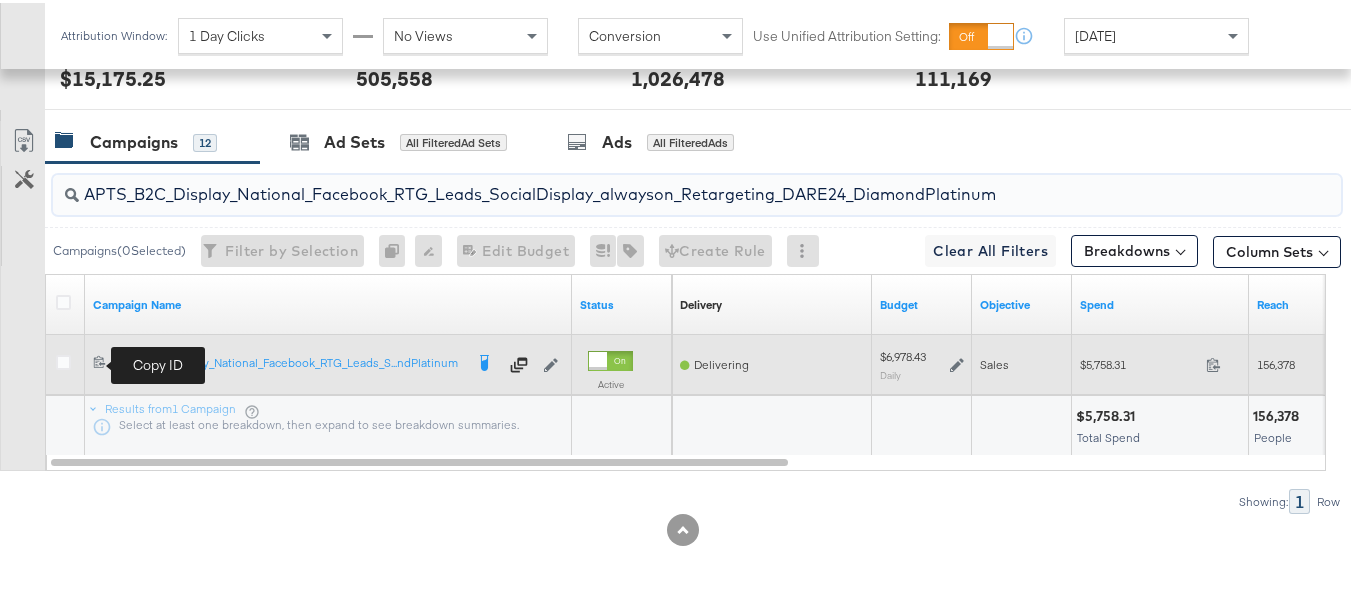click 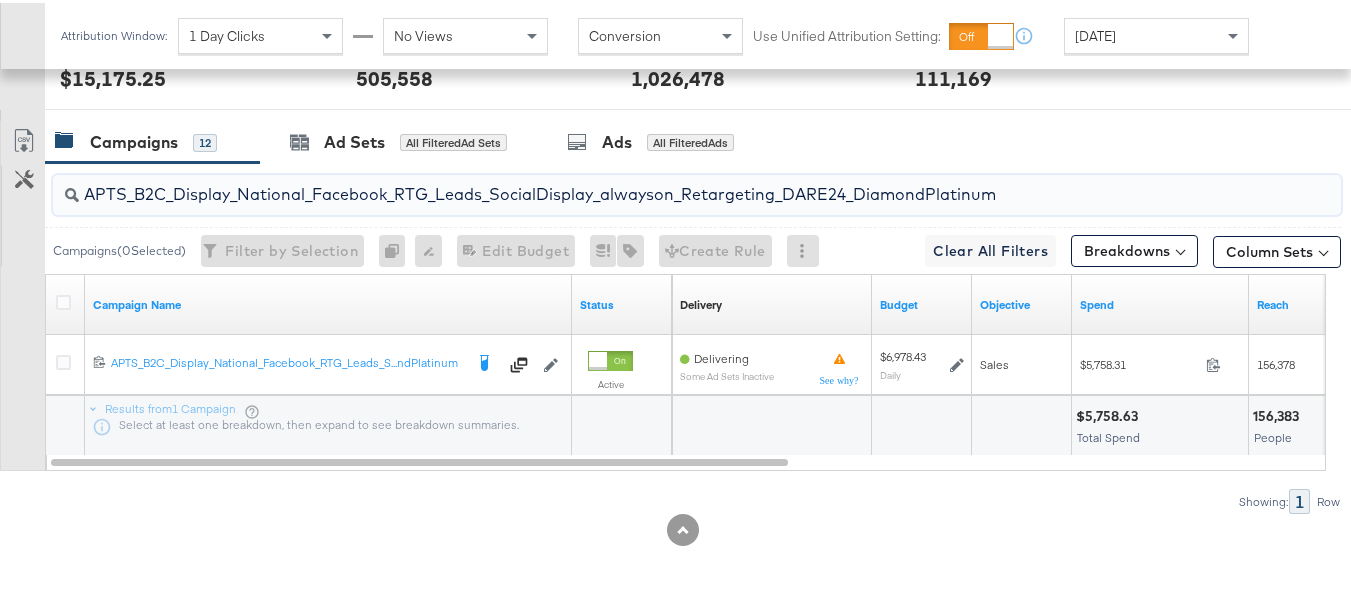 click on "APTS_B2C_Display_National_Facebook_RTG_Leads_SocialDisplay_alwayson_Retargeting_DARE24_DiamondPlatinum" at bounding box center [653, 183] 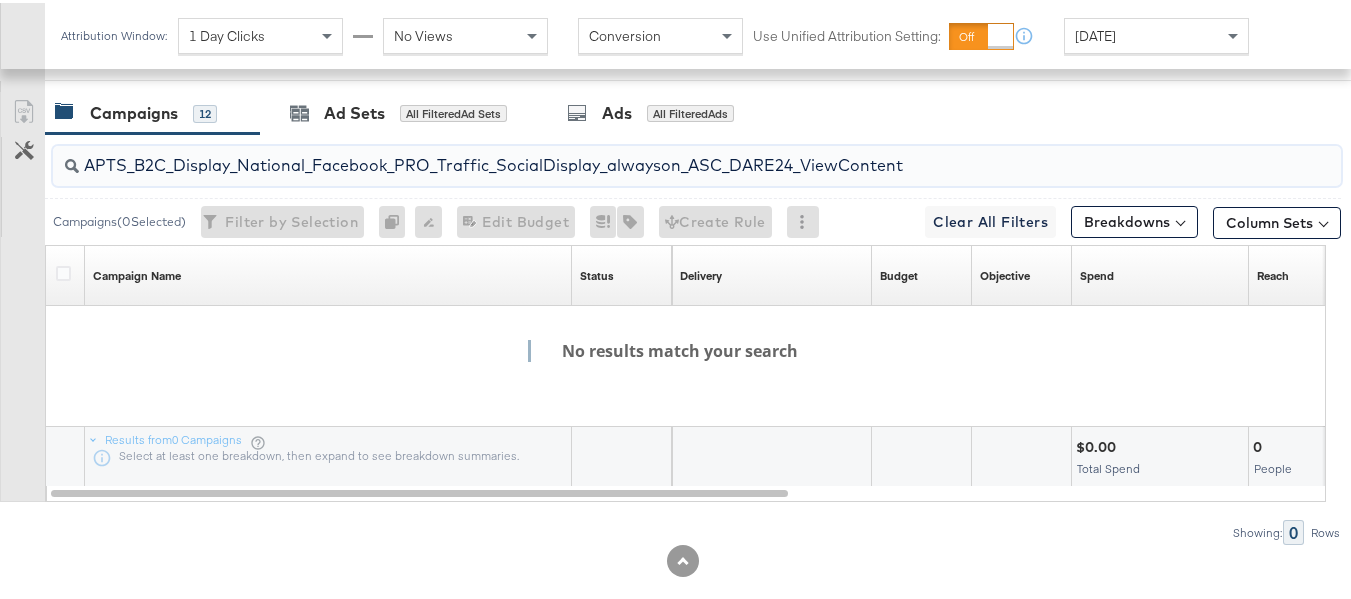 click on "APTS_B2C_Display_National_Facebook_PRO_Traffic_SocialDisplay_alwayson_ASC_DARE24_ViewContent" at bounding box center [653, 154] 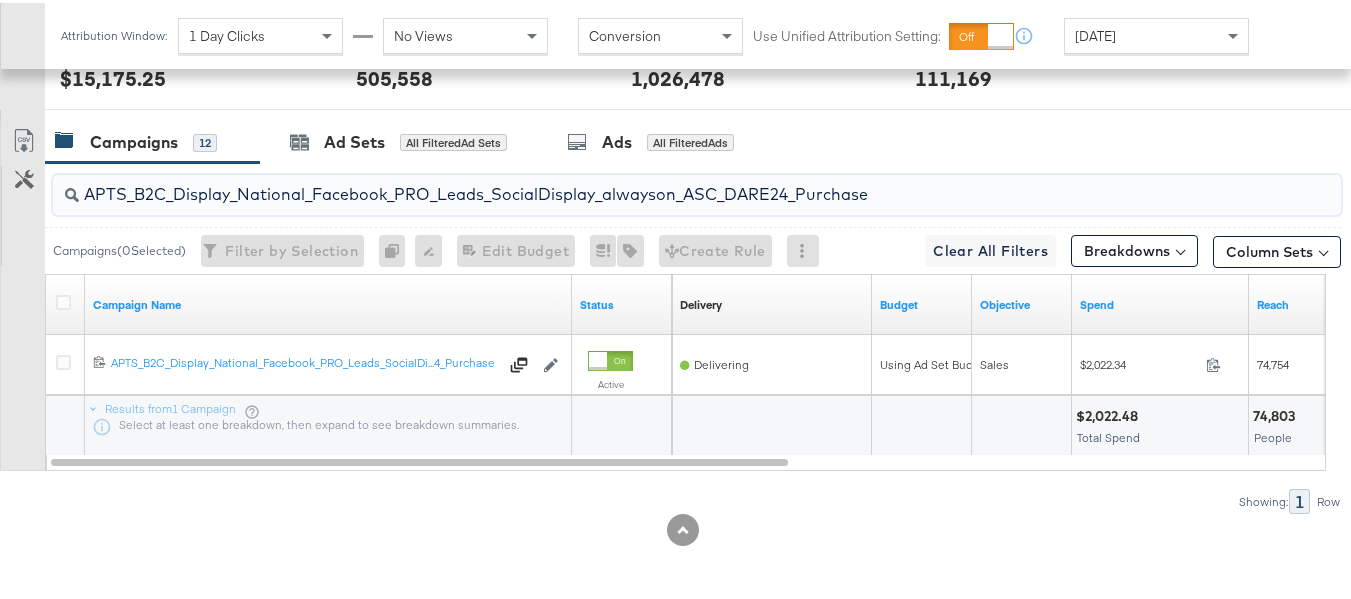 click on "APTS_B2C_Display_National_Facebook_PRO_Leads_SocialDisplay_alwayson_ASC_DARE24_Purchase" at bounding box center (653, 183) 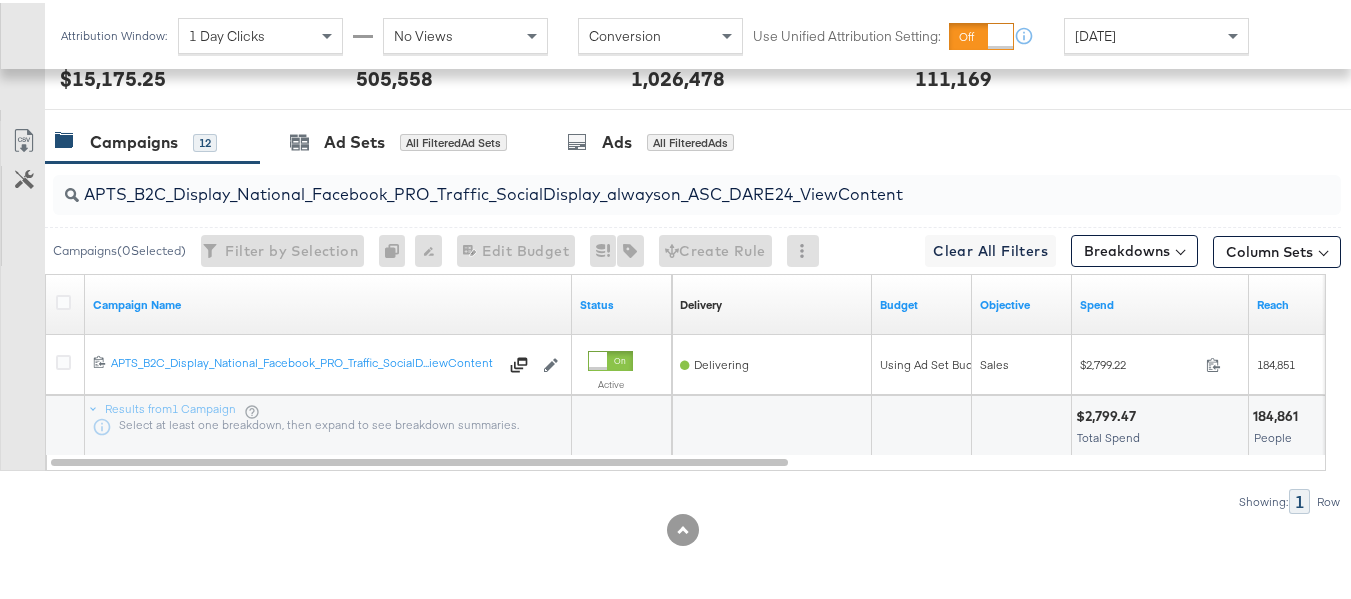 click on "Customize KPIs Export as CSV" at bounding box center (22, 293) 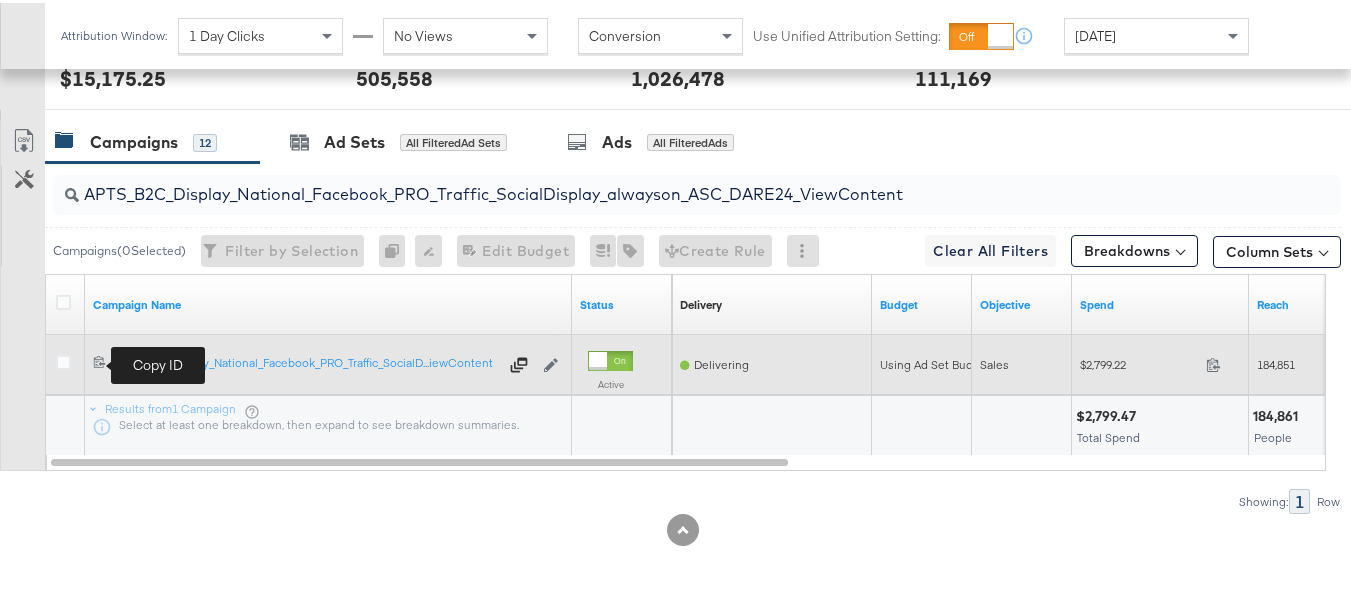 click 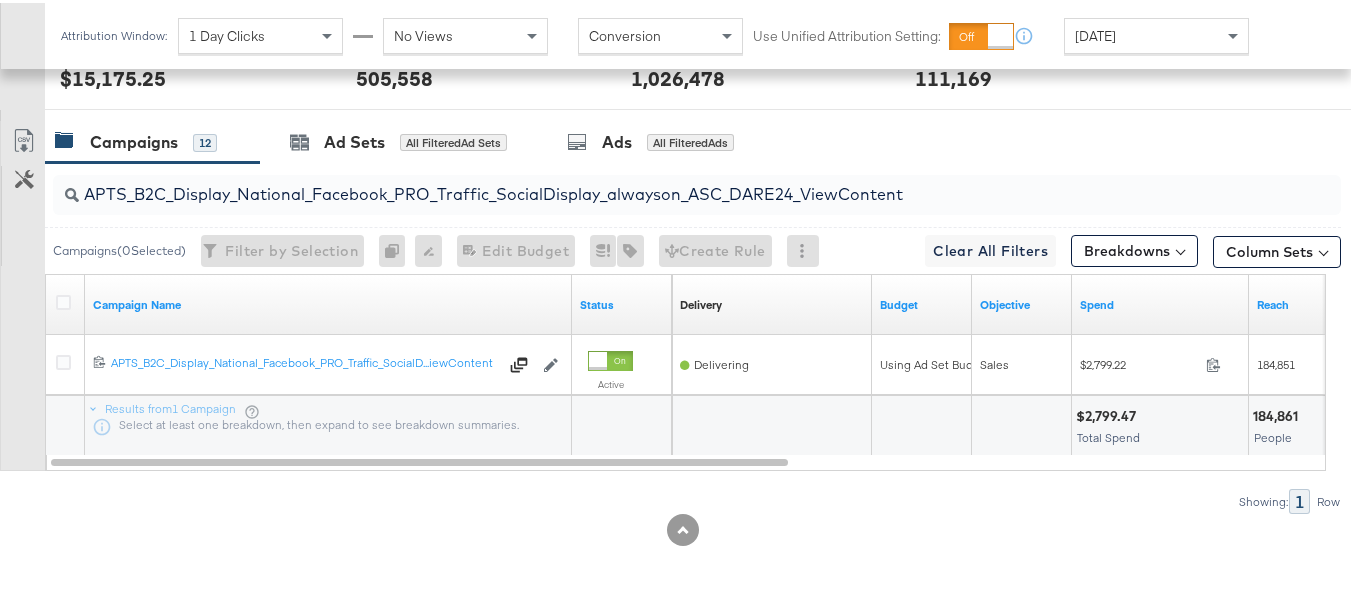 click on "APTS_B2C_Display_National_Facebook_PRO_Traffic_SocialDisplay_alwayson_ASC_DARE24_ViewContent" at bounding box center (653, 183) 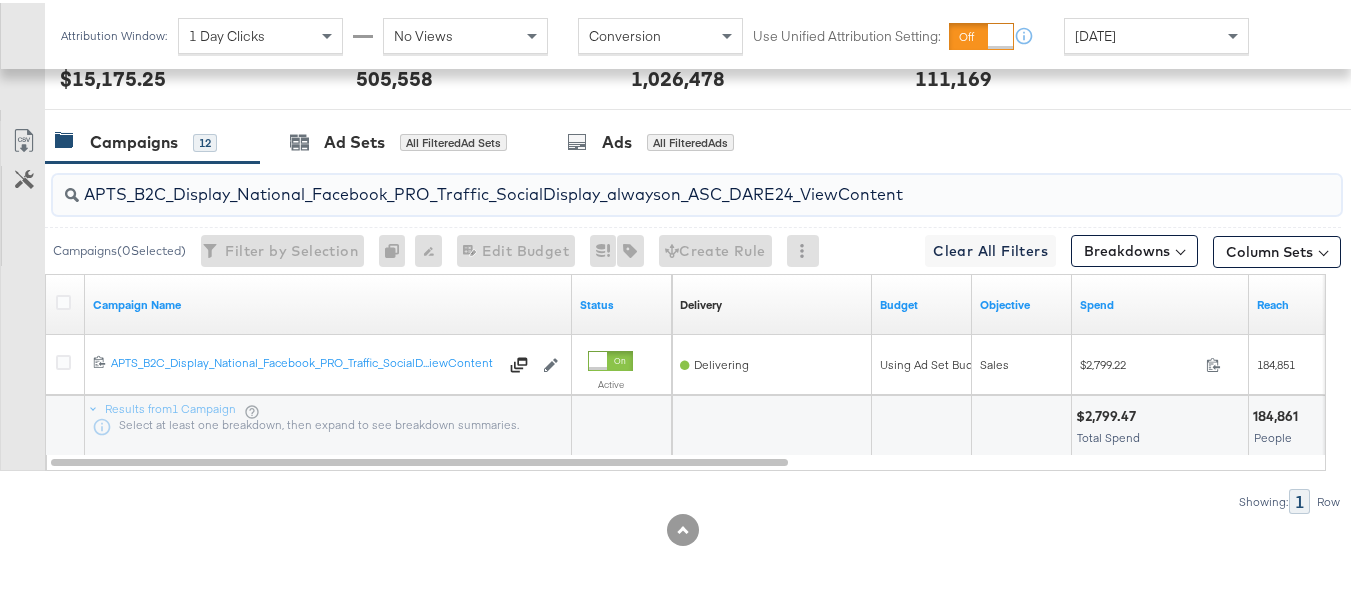 paste on "Leads_SocialDisplay_alwayson_ASC_DARE24_Purchase" 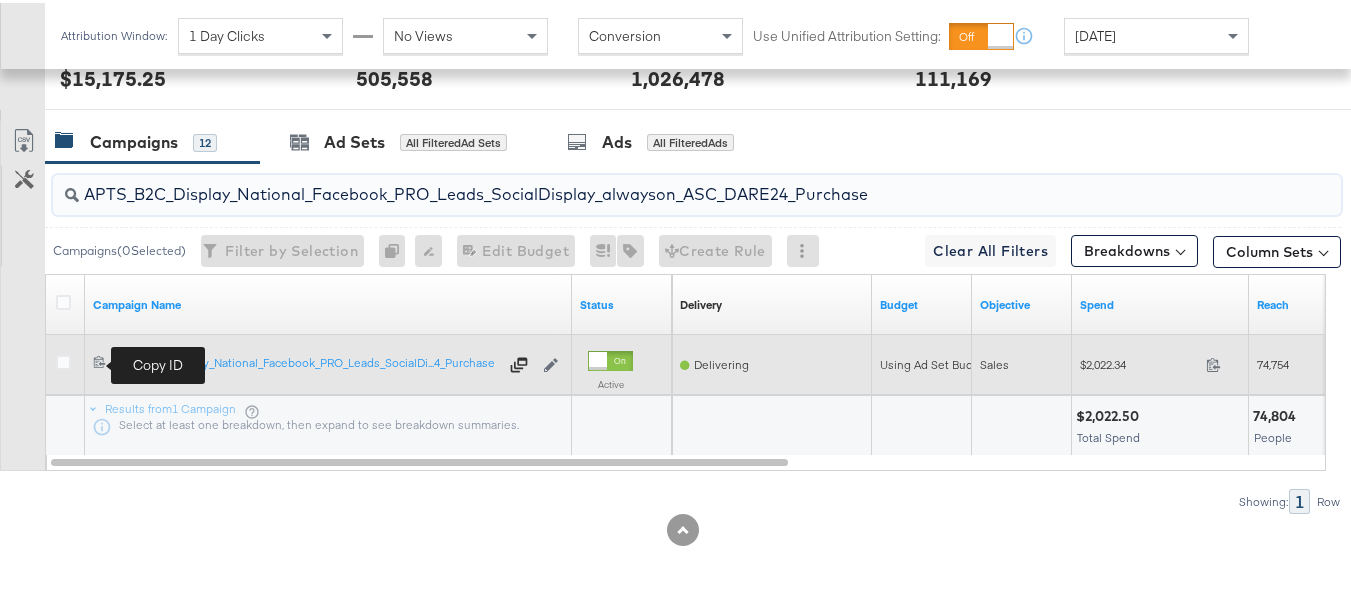 type on "APTS_B2C_Display_National_Facebook_PRO_Leads_SocialDisplay_alwayson_ASC_DARE24_Purchase" 